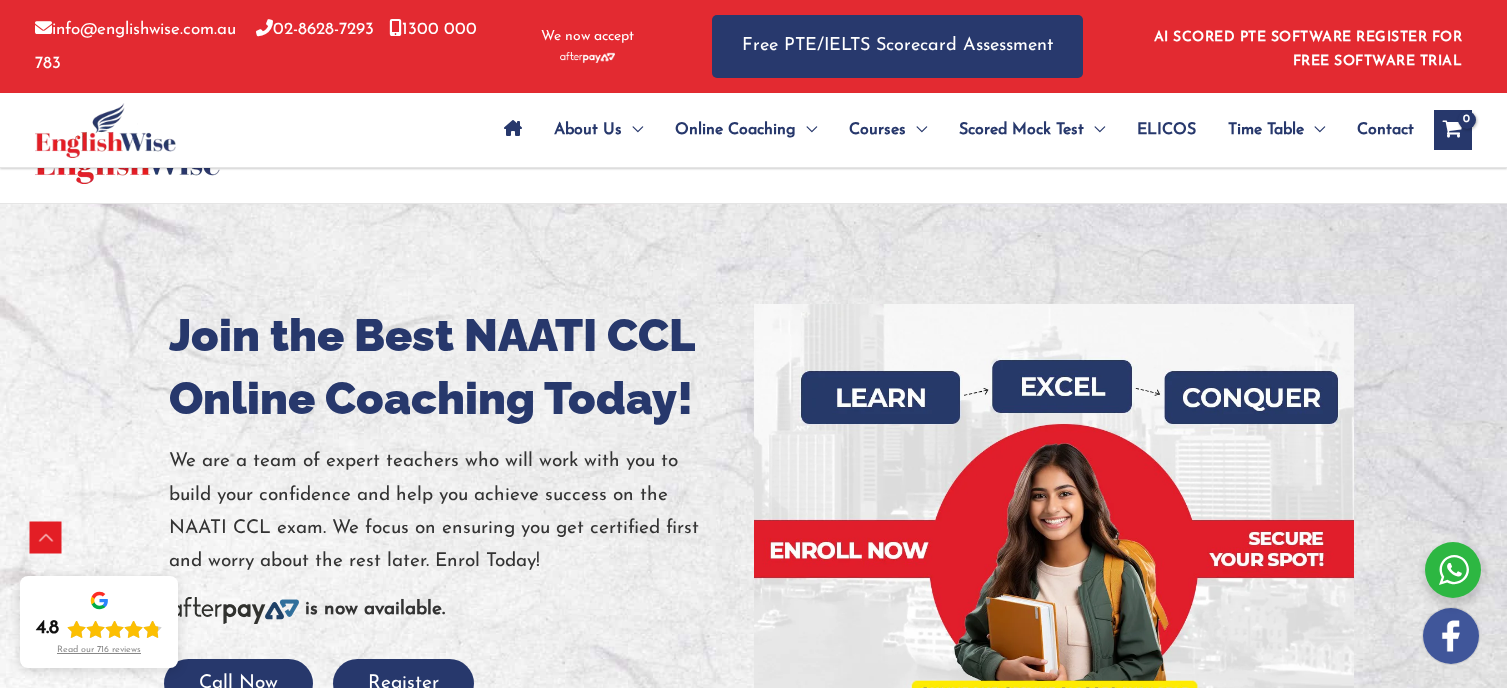 scroll, scrollTop: 1166, scrollLeft: 0, axis: vertical 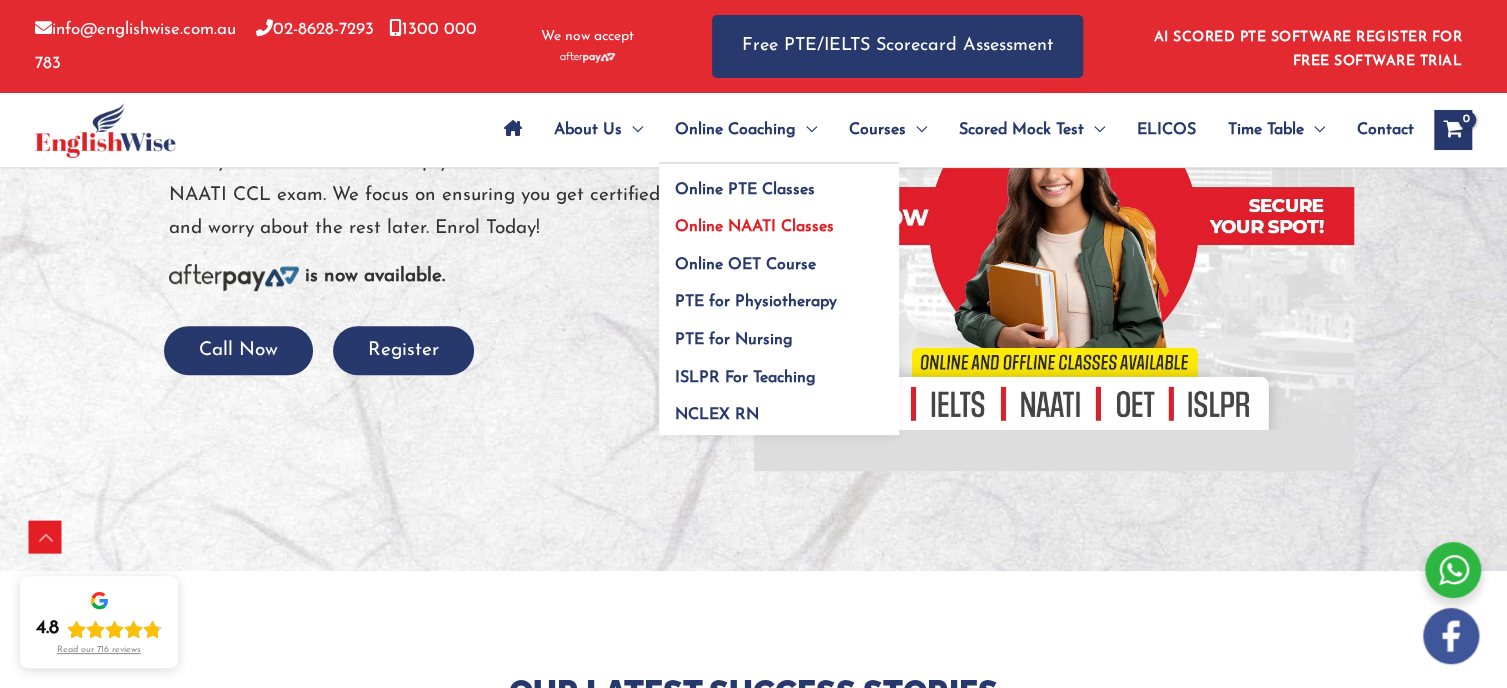 click on "Online NAATI Classes" at bounding box center (754, 227) 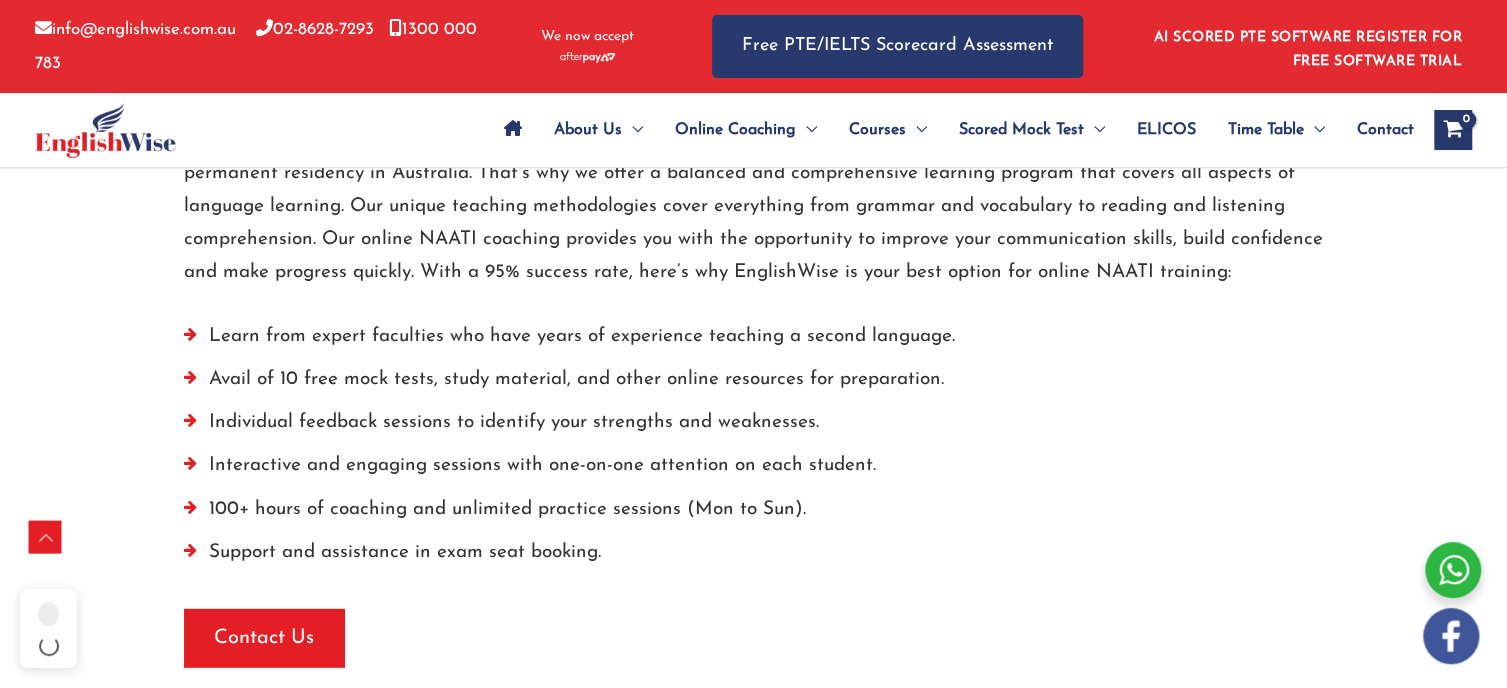 scroll, scrollTop: 3608, scrollLeft: 0, axis: vertical 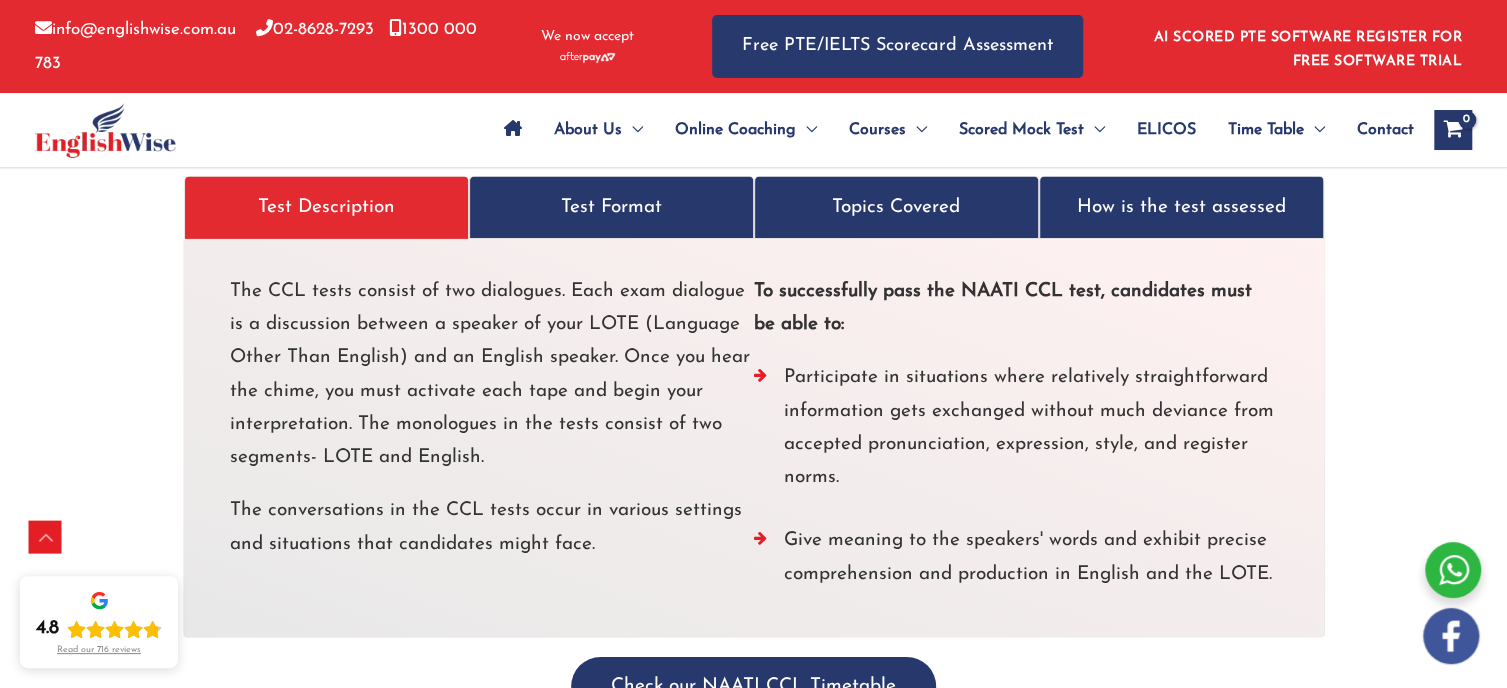 click on "Test Format" at bounding box center [611, 207] 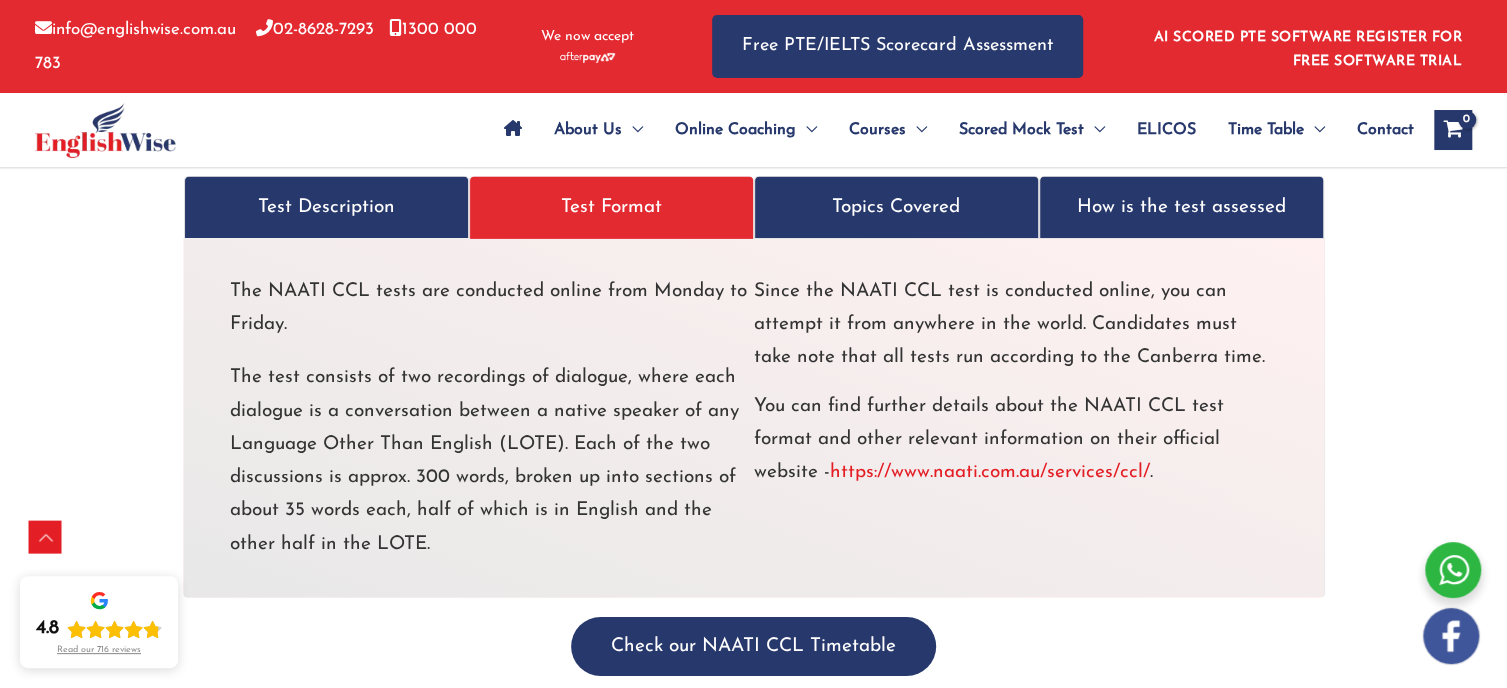 click on "Topics Covered" at bounding box center [896, 207] 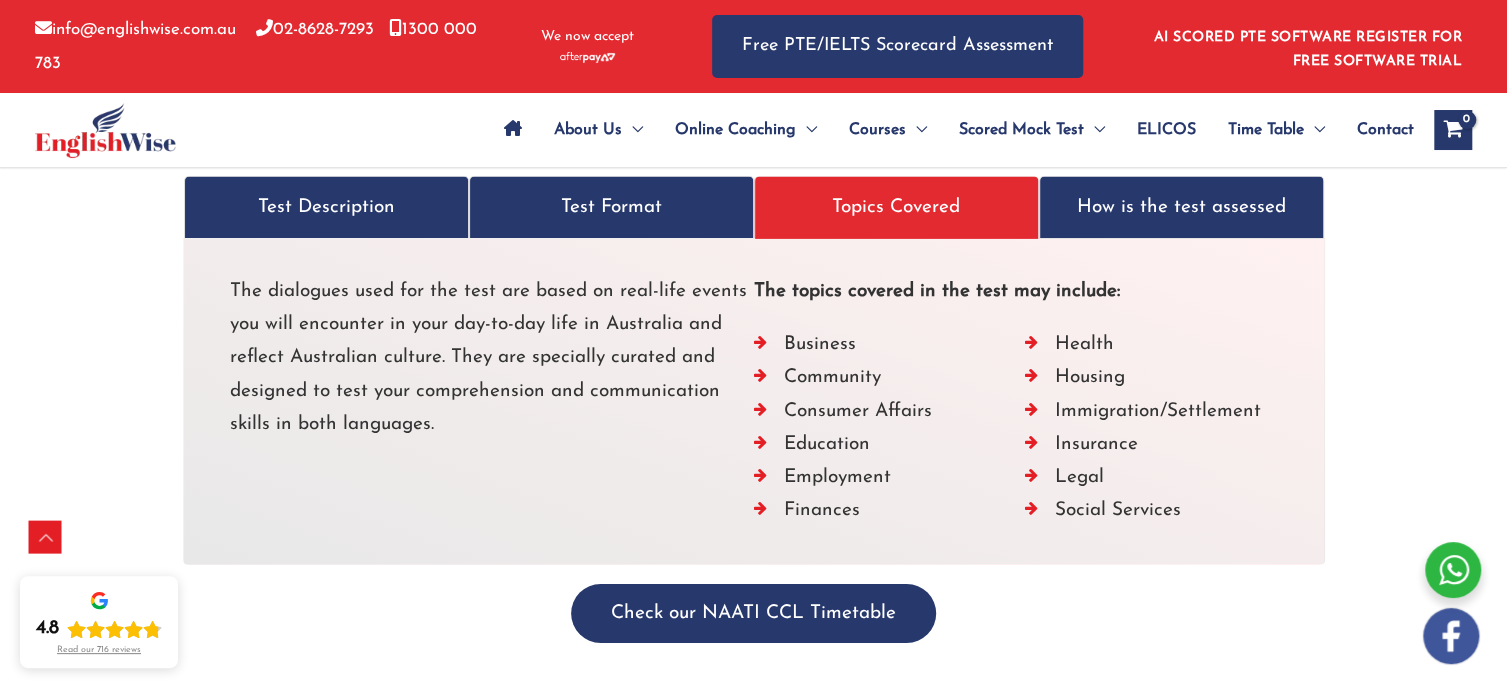click on "How is the test assessed" at bounding box center (1181, 207) 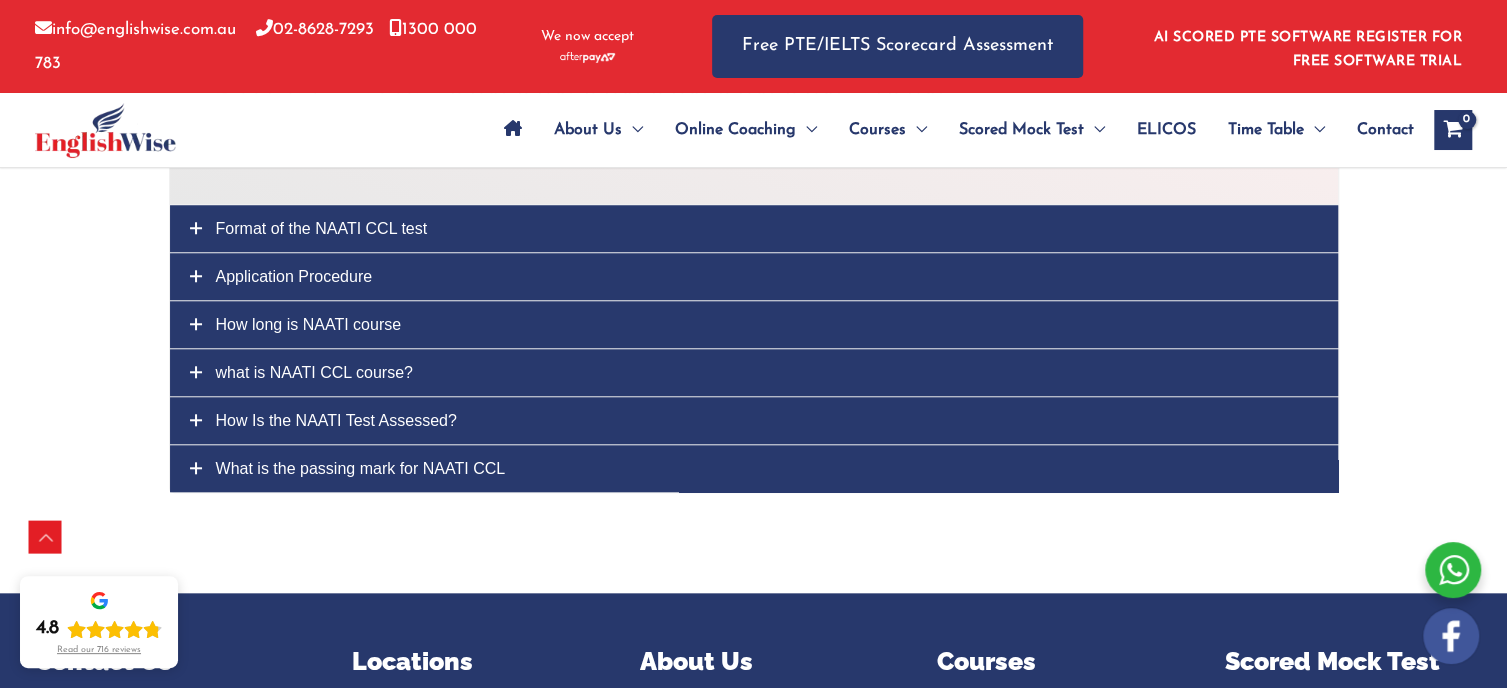 scroll, scrollTop: 5442, scrollLeft: 0, axis: vertical 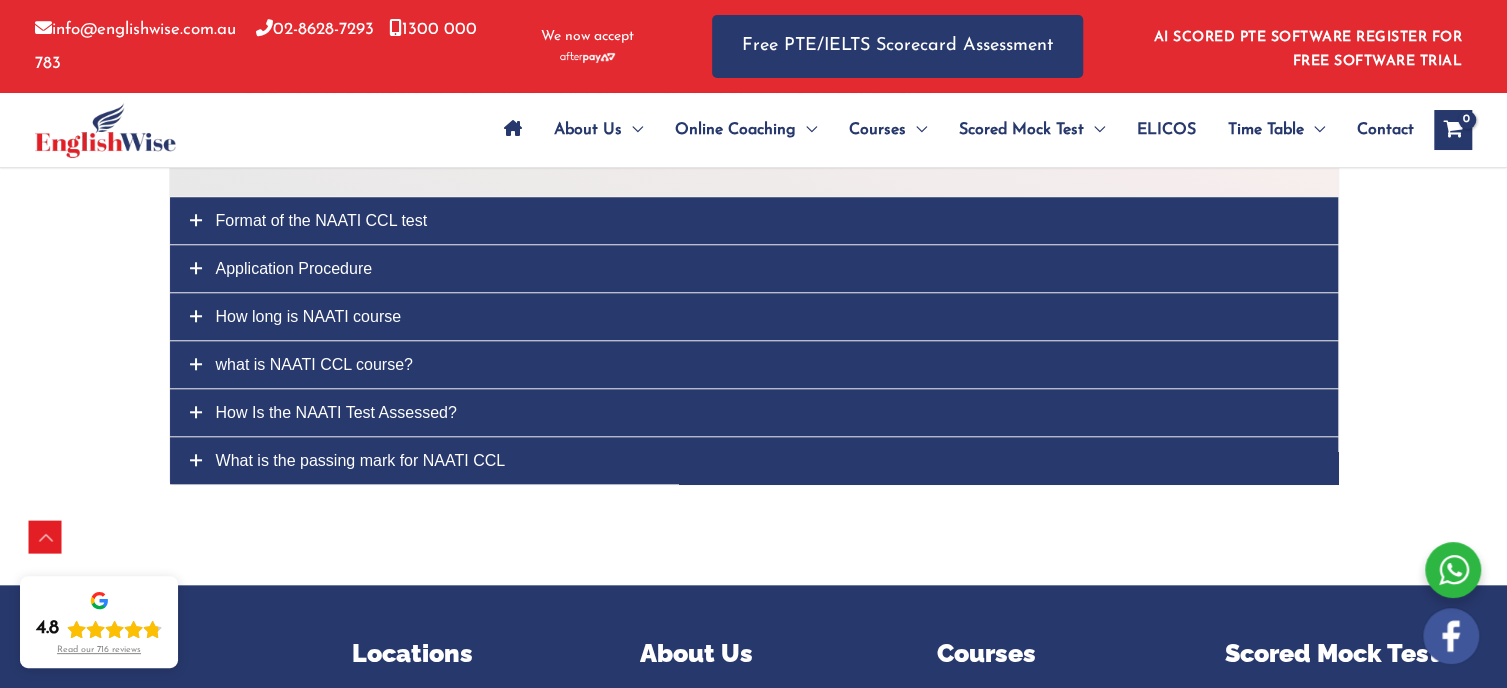 click on "What is the passing mark for NAATI CCL" at bounding box center (754, 460) 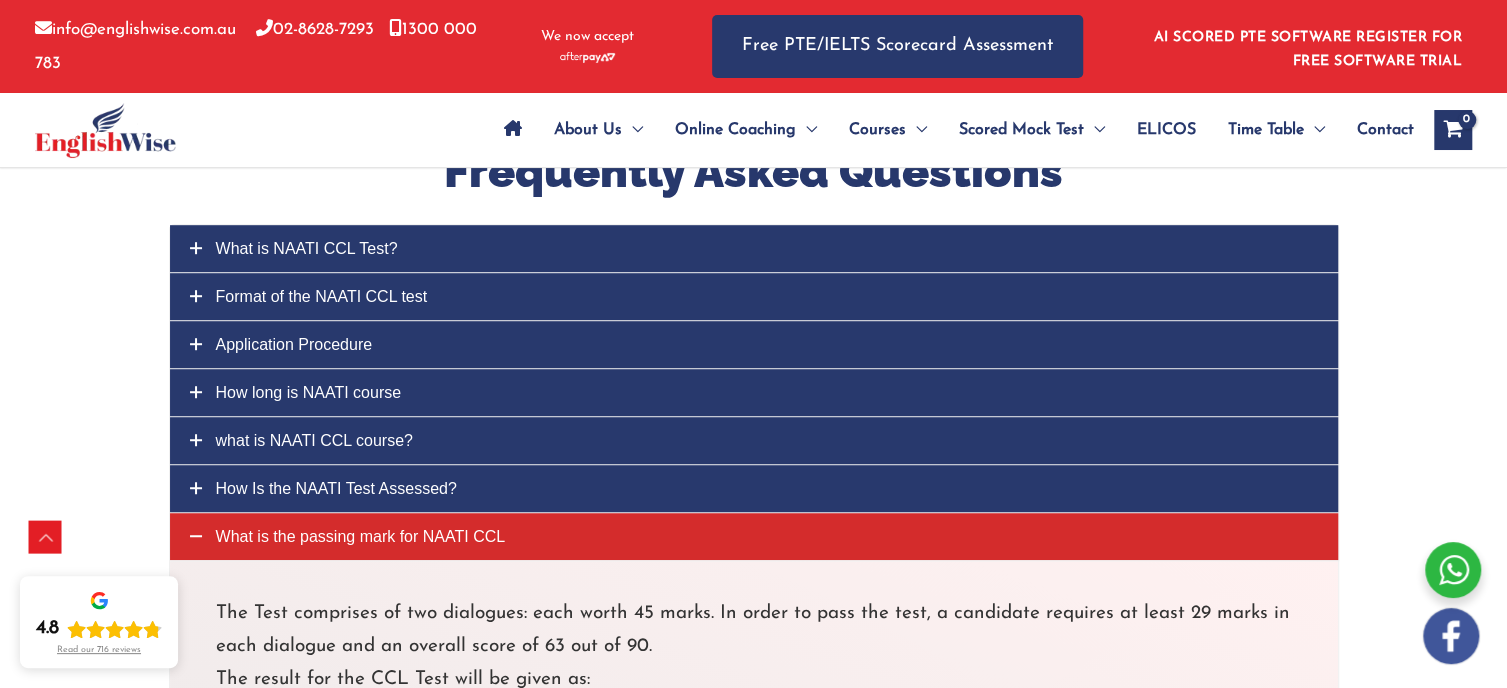 scroll, scrollTop: 5108, scrollLeft: 0, axis: vertical 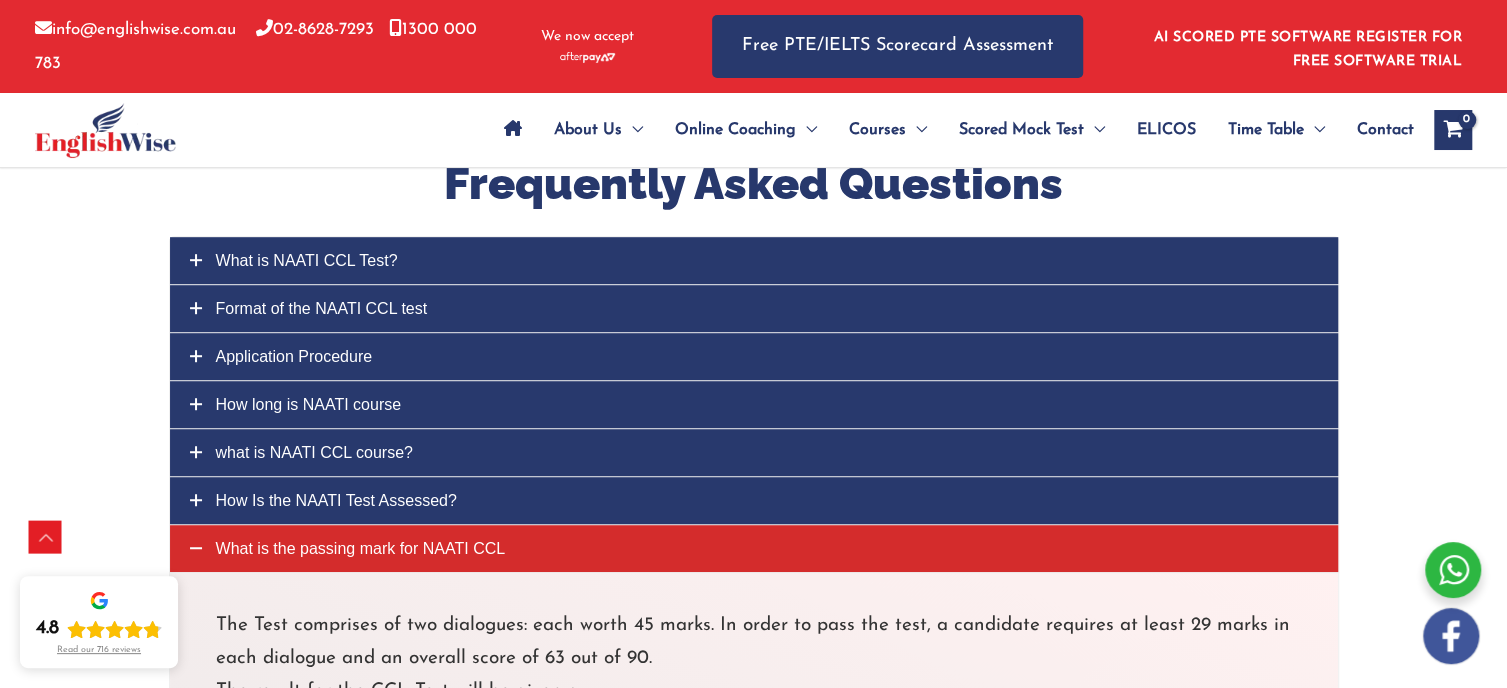 click on "Application Procedure" at bounding box center (294, 356) 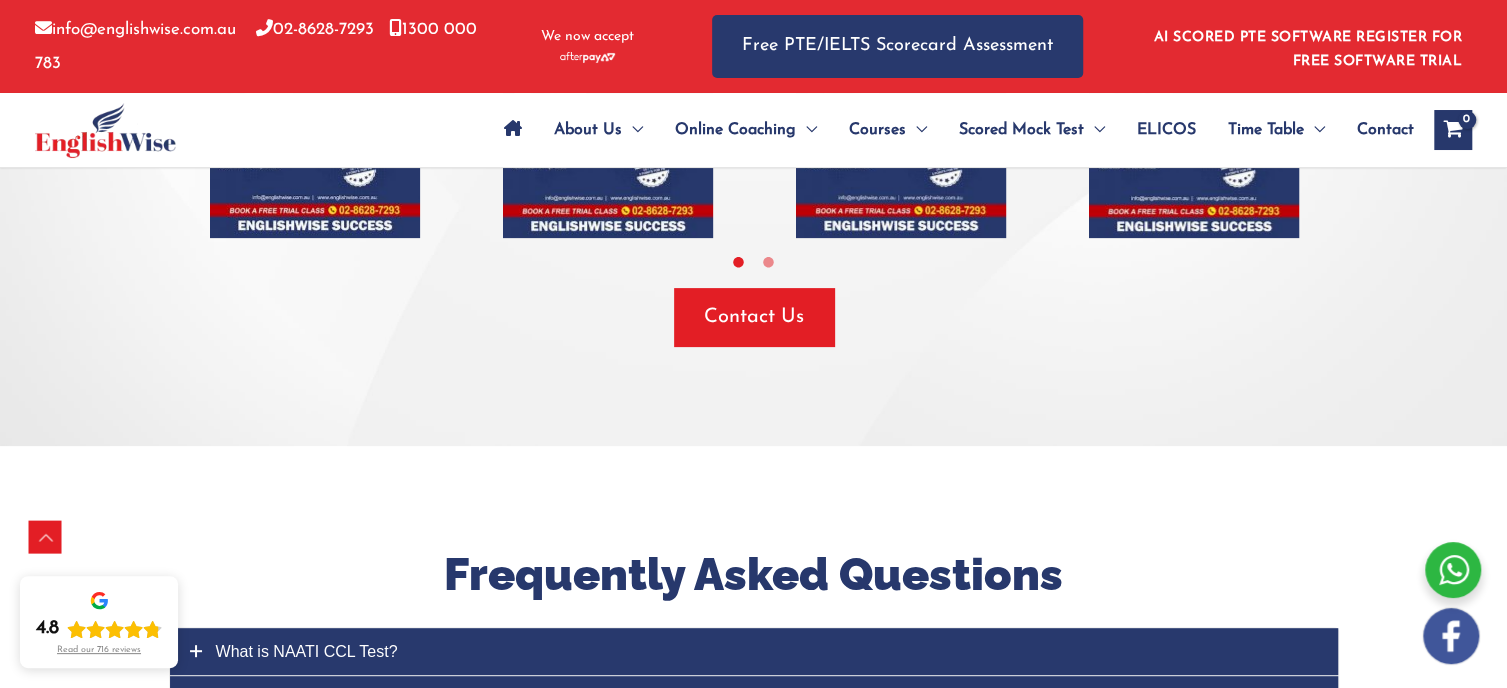 scroll, scrollTop: 4608, scrollLeft: 0, axis: vertical 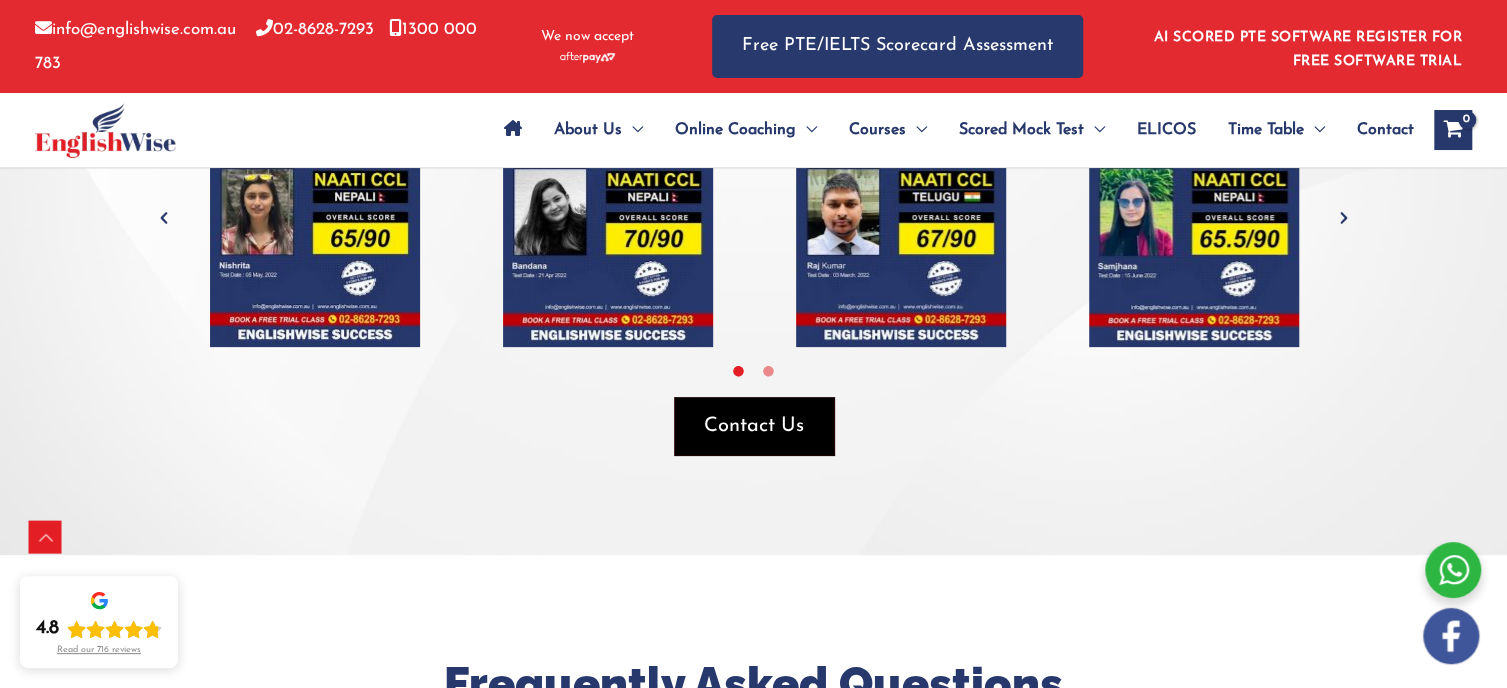 click on "Contact Us" at bounding box center (754, 426) 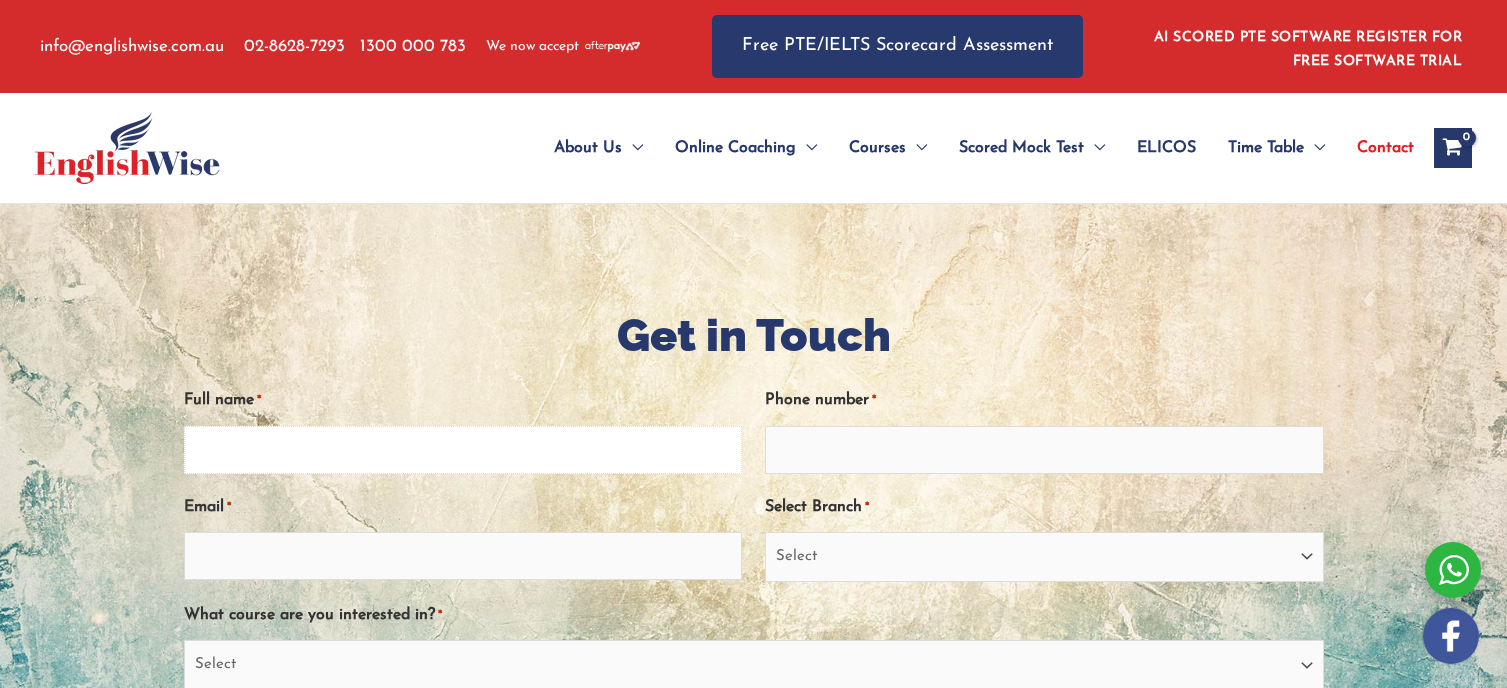 click on "Full name *" at bounding box center [463, 450] 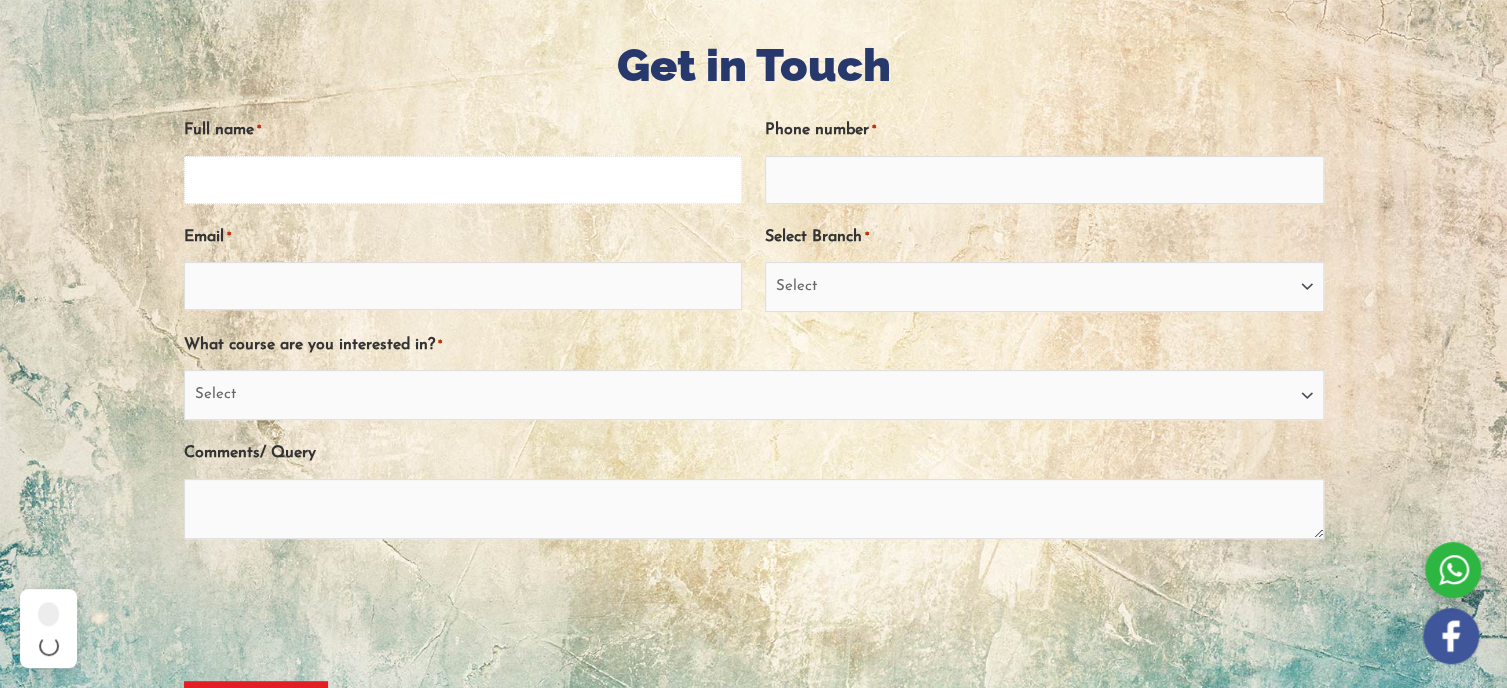 scroll, scrollTop: 270, scrollLeft: 0, axis: vertical 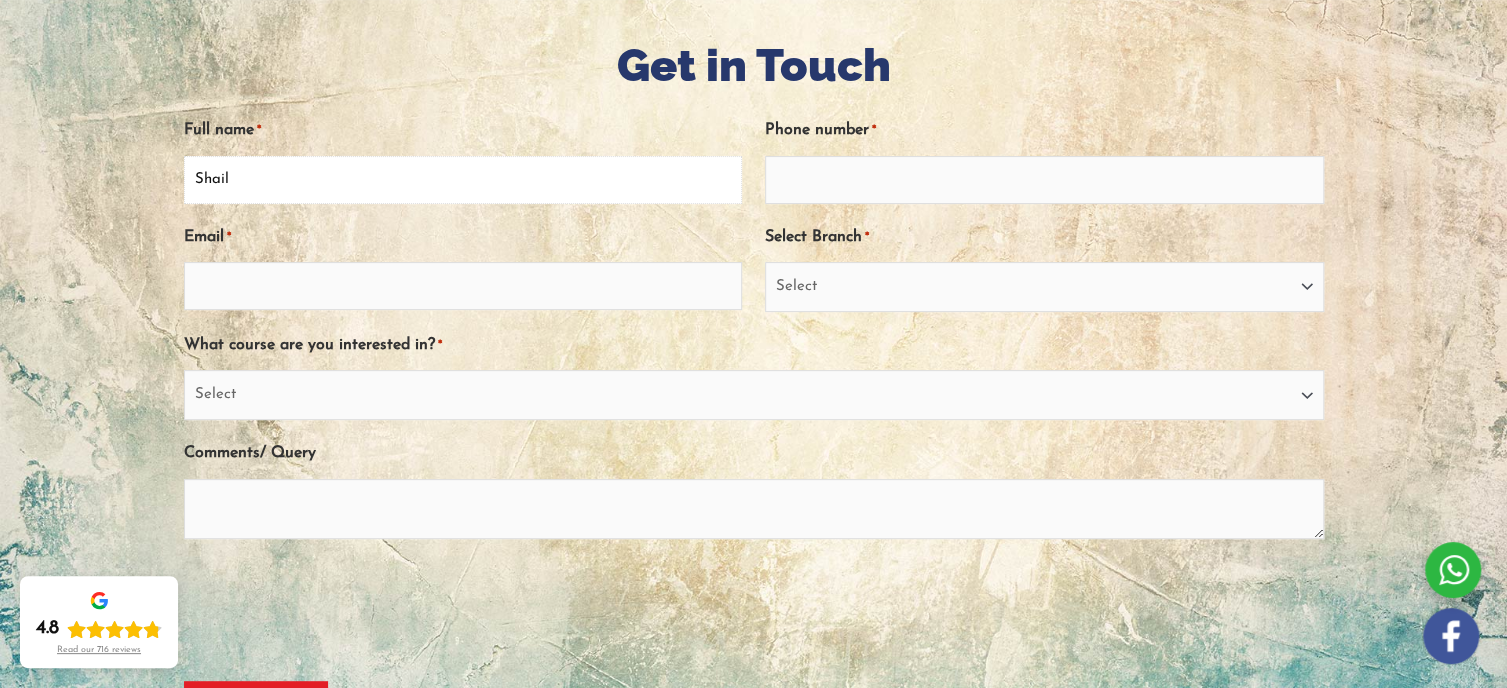 type on "Shail" 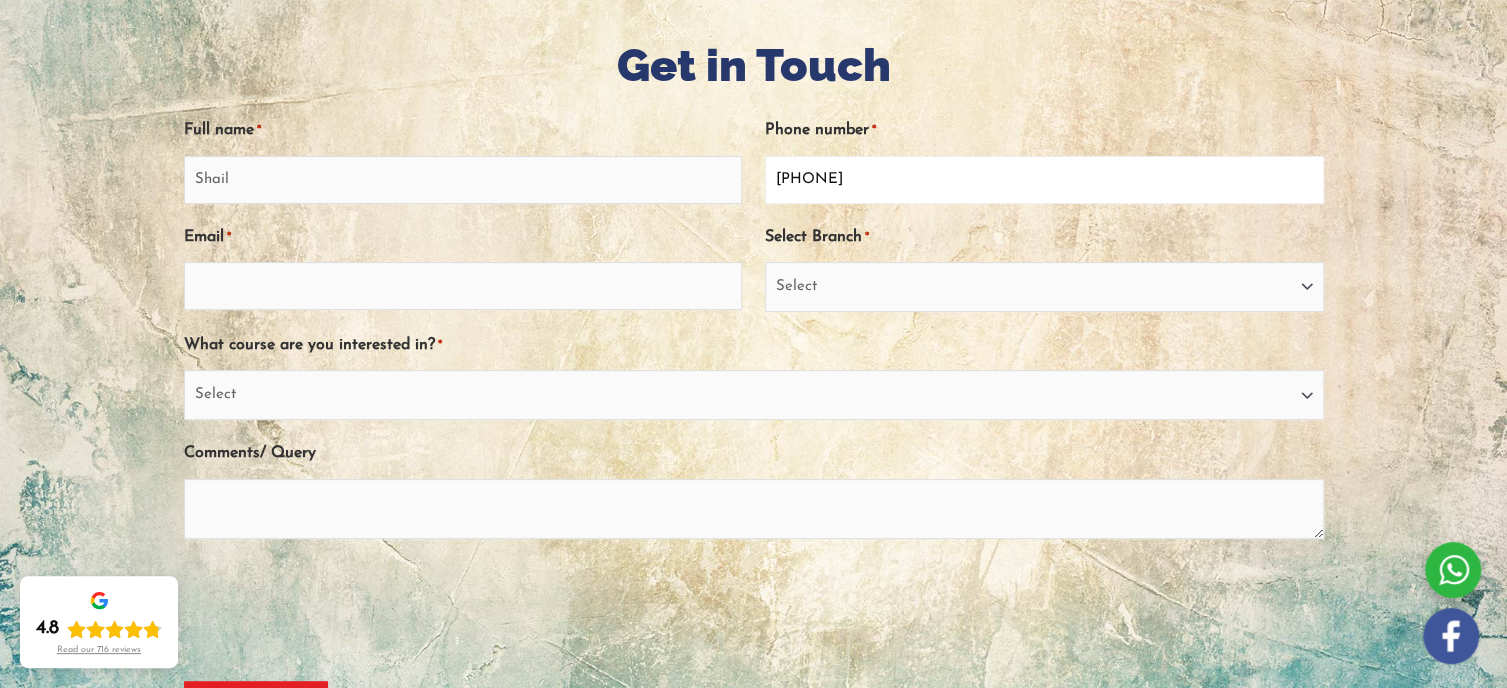 type on "0450456277" 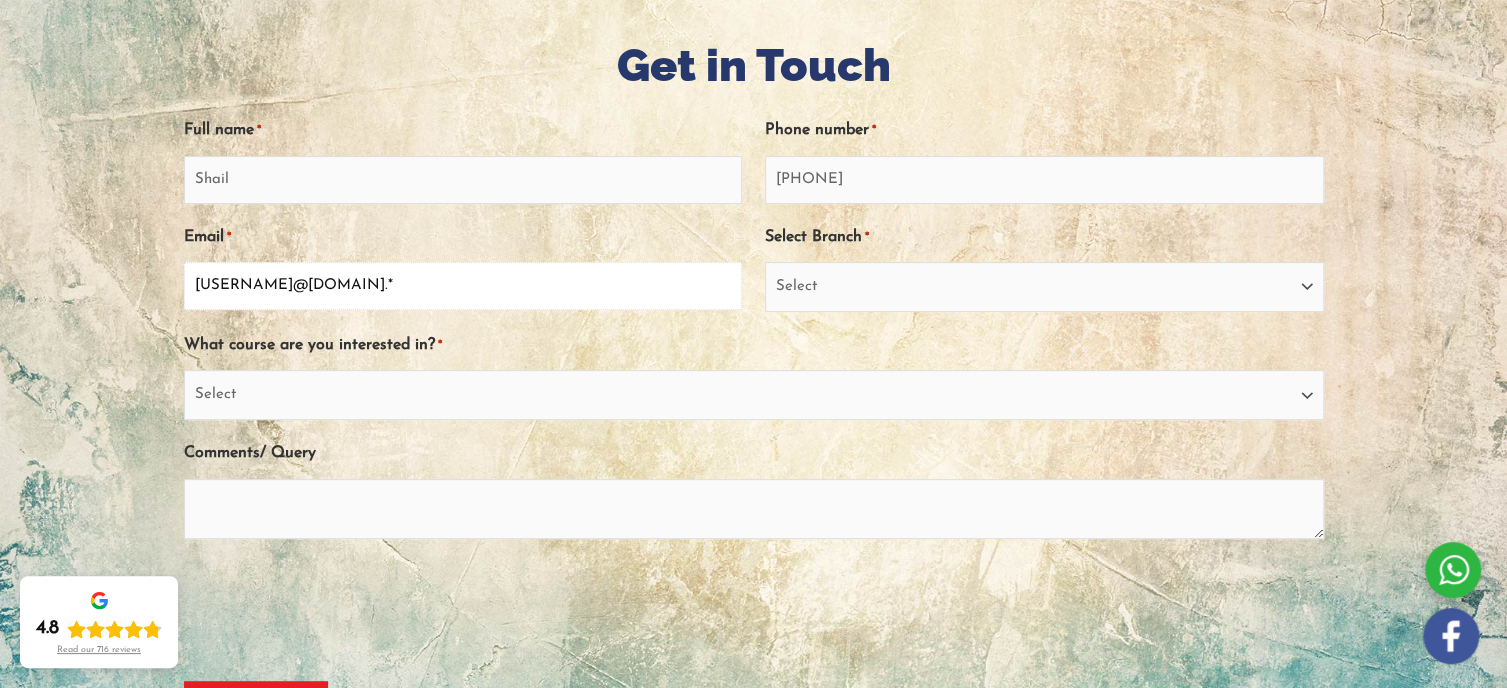 type on "shail_1101@icloud.com" 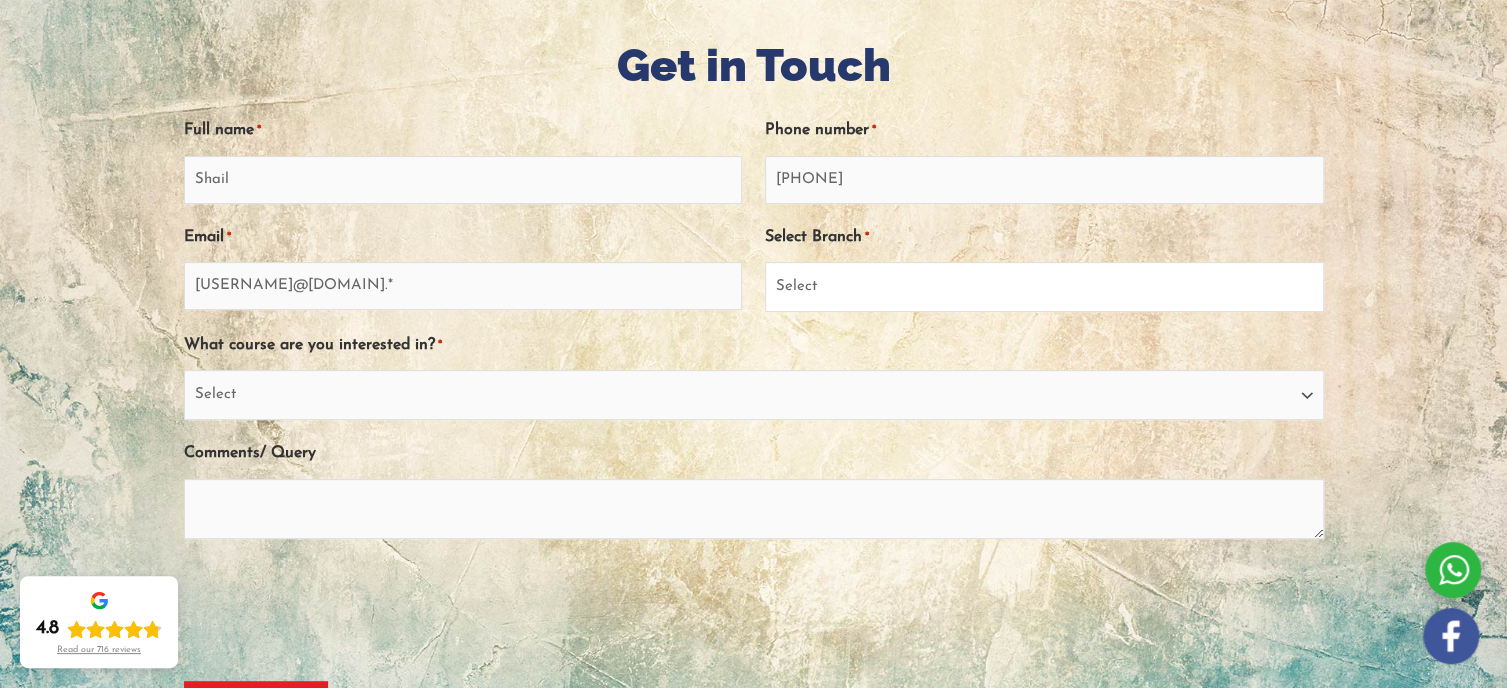 click on "Select Sydney City Center Sydney Parramatta EnglishWise Global Brisbane Gold Coast Australian Capital Territory/Canberra South Australia Victoria Tasmania Northern Territory Western Australia Outside Australia" at bounding box center (1044, 287) 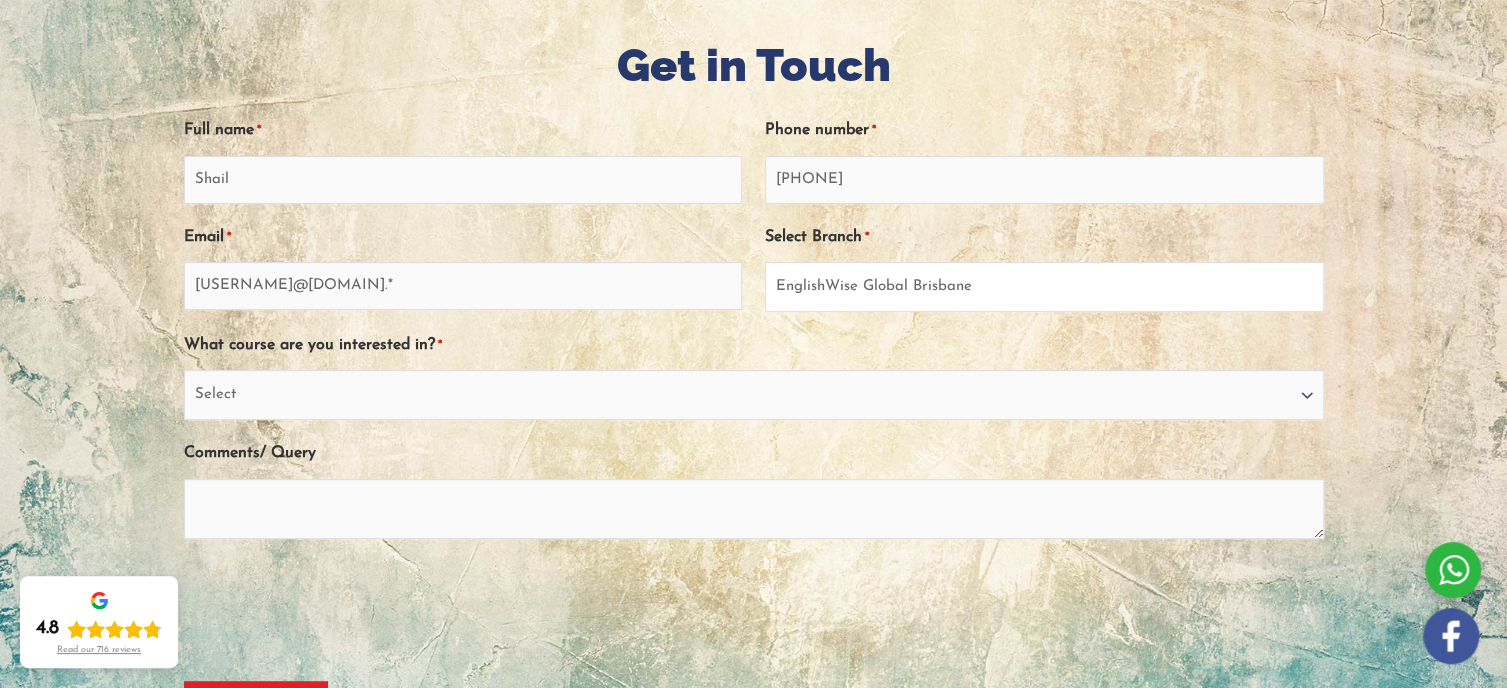 click on "Select Sydney City Center Sydney Parramatta EnglishWise Global Brisbane Gold Coast Australian Capital Territory/Canberra South Australia Victoria Tasmania Northern Territory Western Australia Outside Australia" at bounding box center (1044, 287) 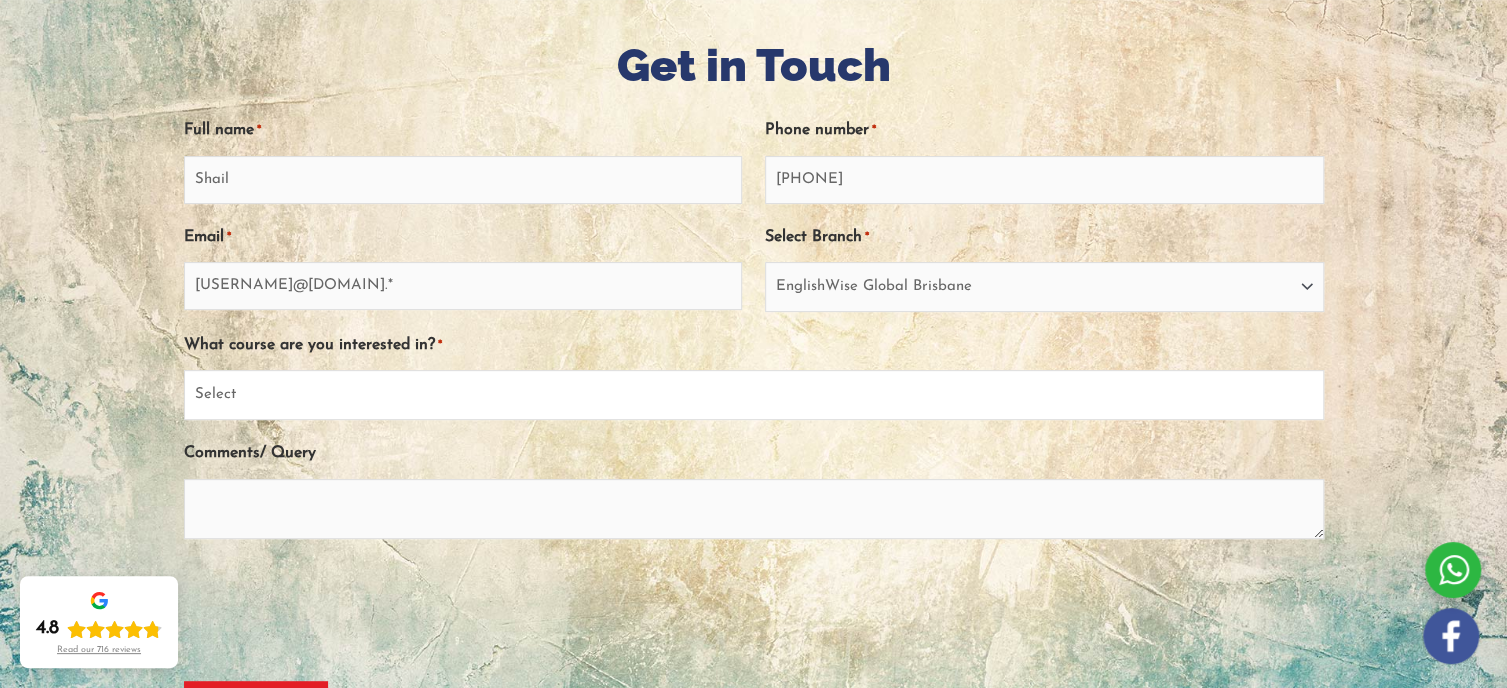click on "Select PTE NAATI IELTS OET General English" at bounding box center (754, 395) 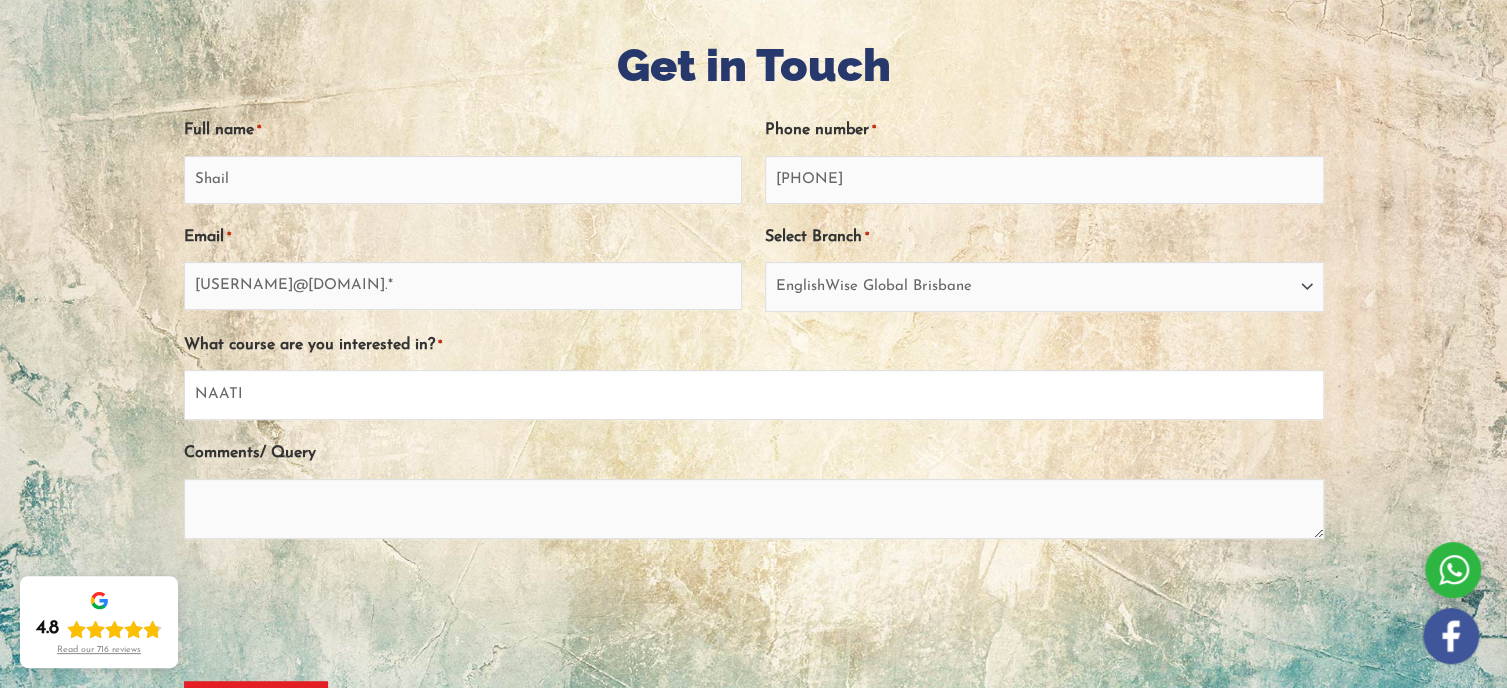 click on "Select PTE NAATI IELTS OET General English" at bounding box center [754, 395] 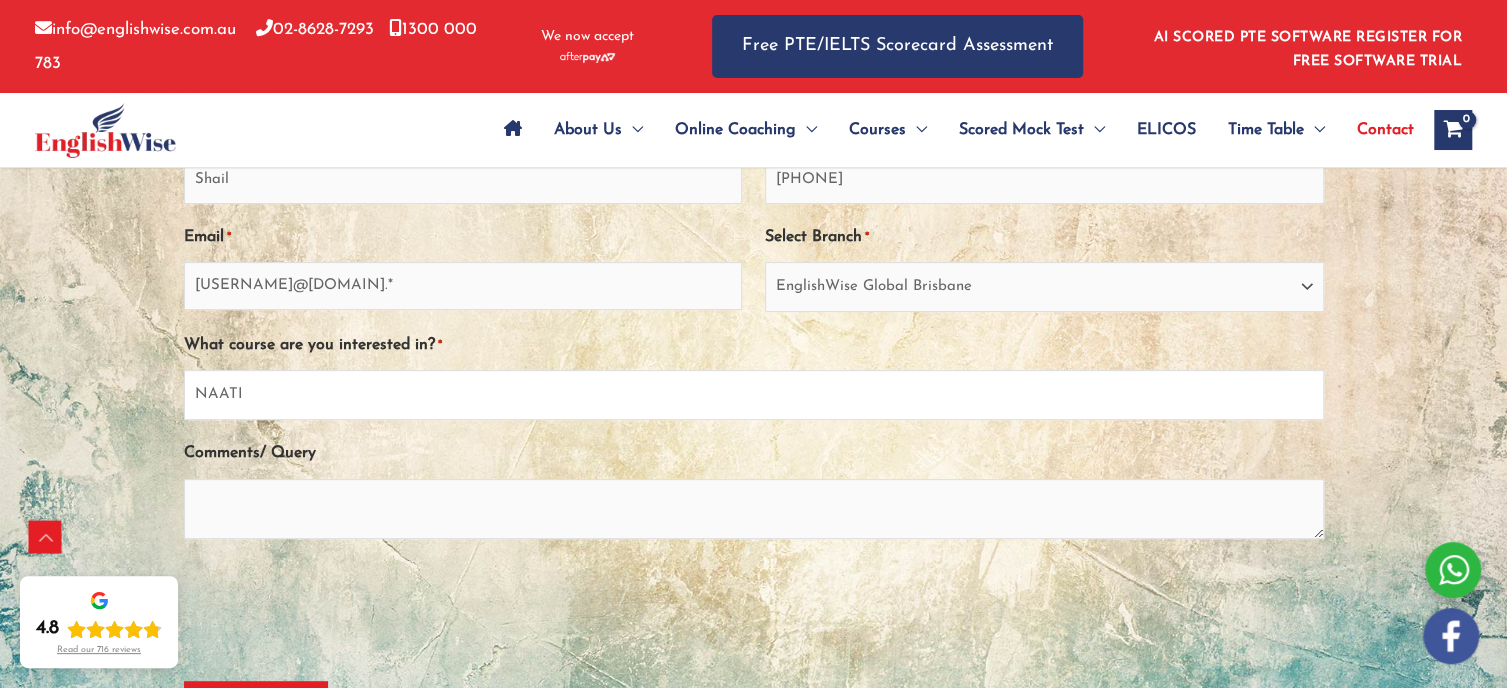 scroll, scrollTop: 436, scrollLeft: 0, axis: vertical 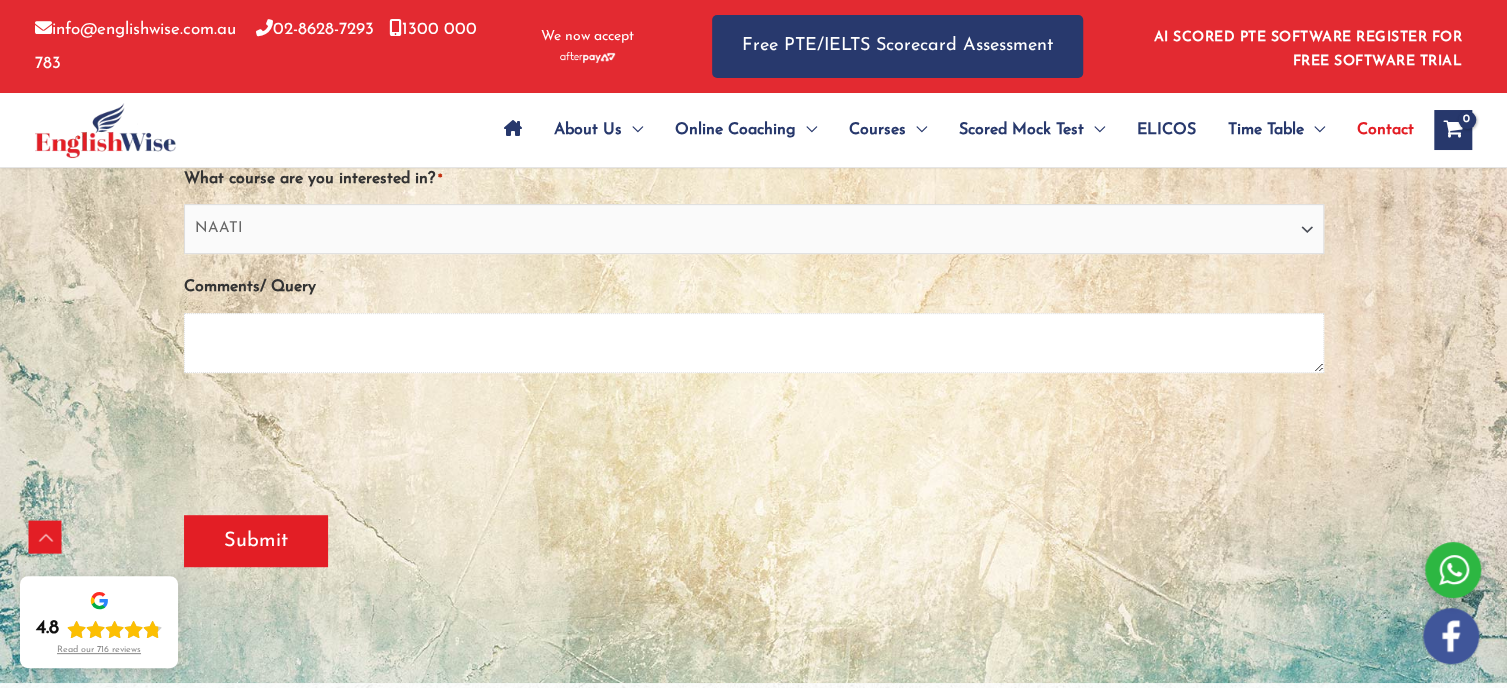 click on "Comments/ Query" at bounding box center (754, 343) 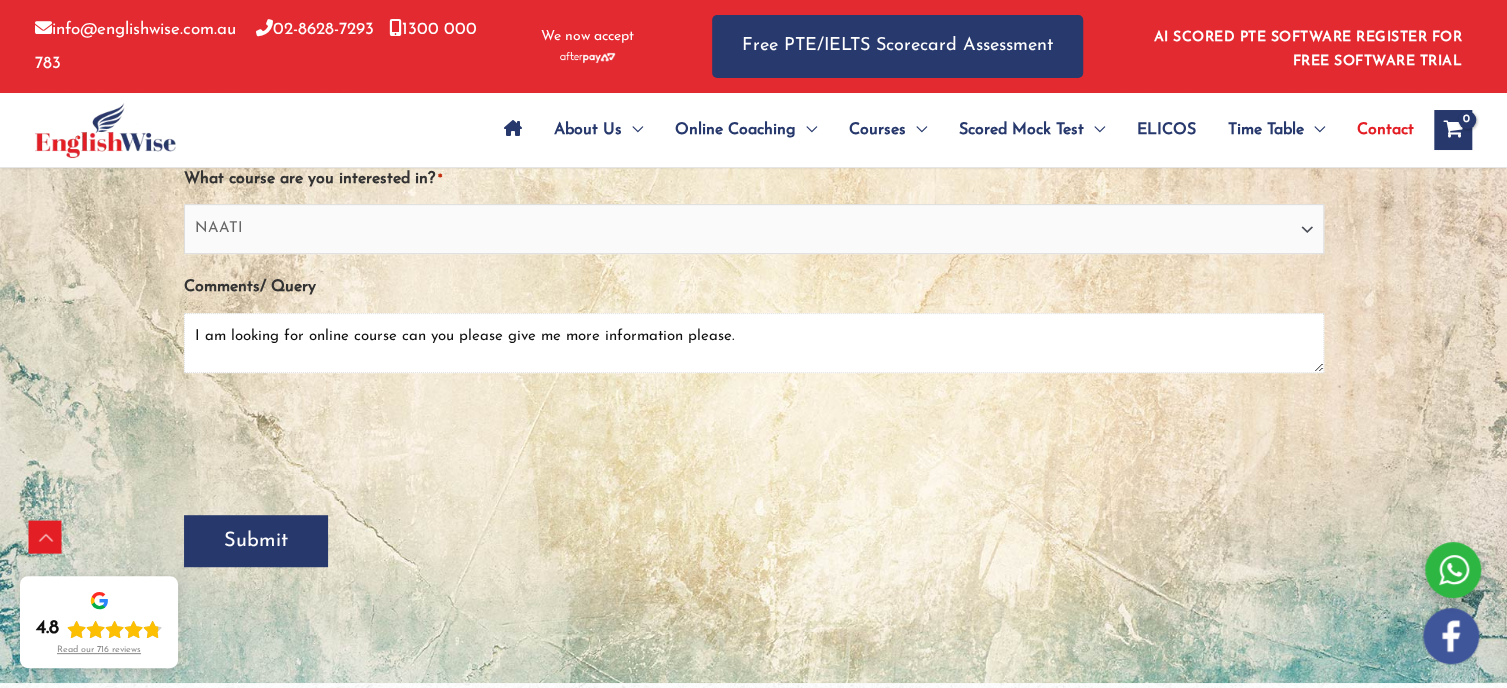 type on "I am looking for online course can you please give me more information please." 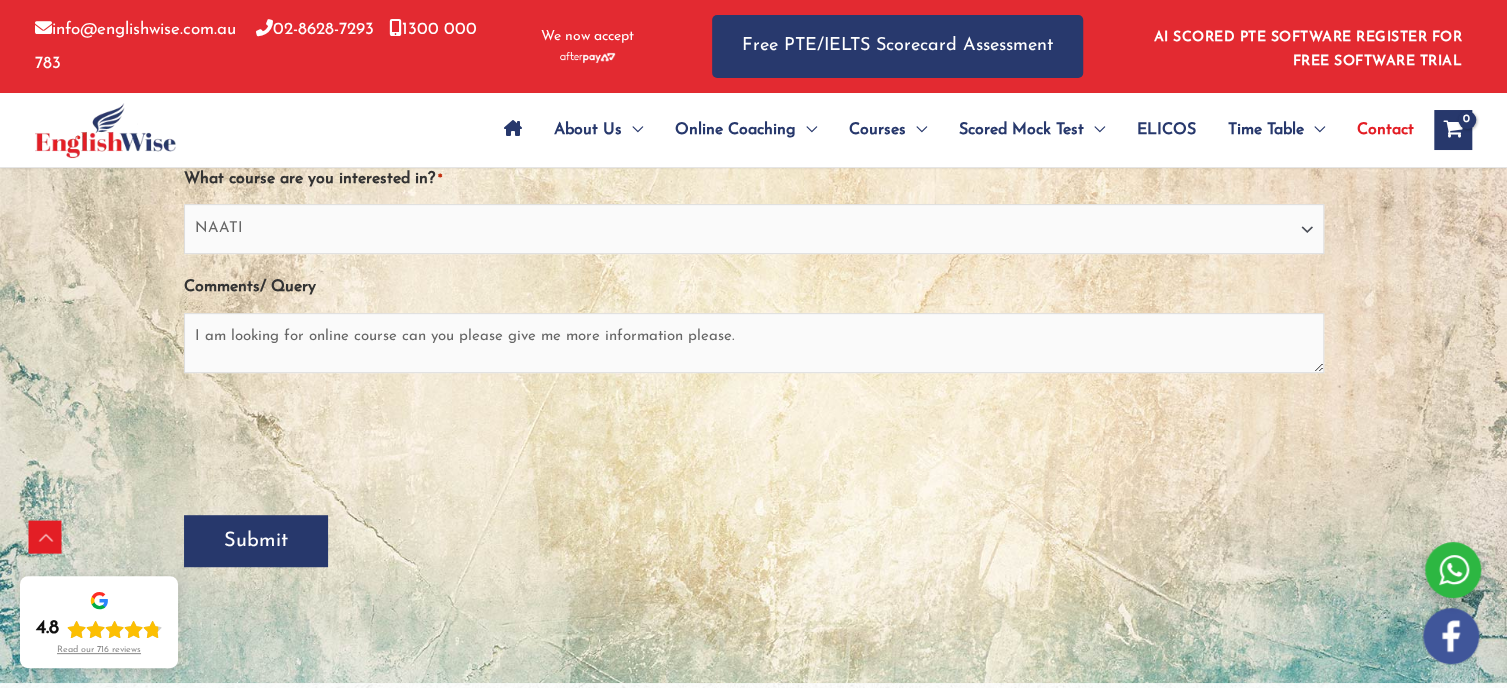 click on "Submit" at bounding box center (256, 541) 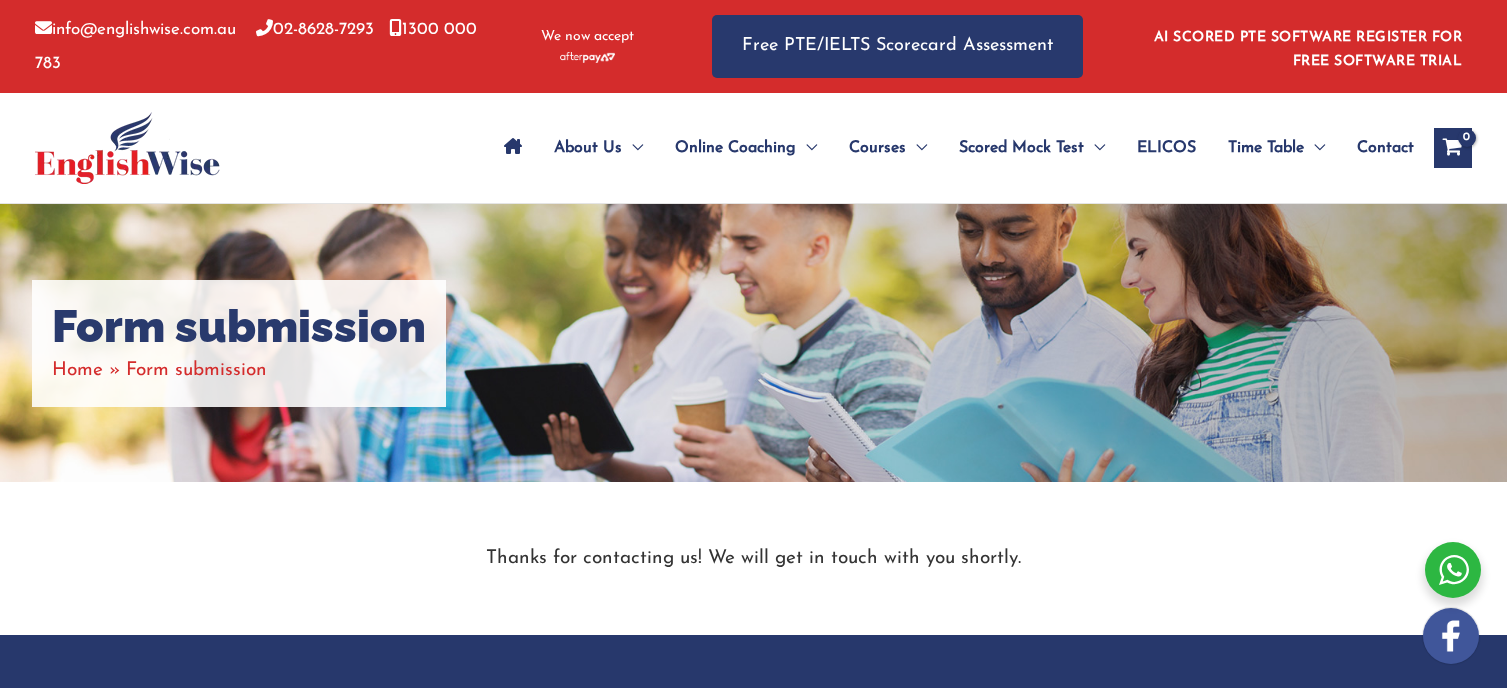 scroll, scrollTop: 270, scrollLeft: 0, axis: vertical 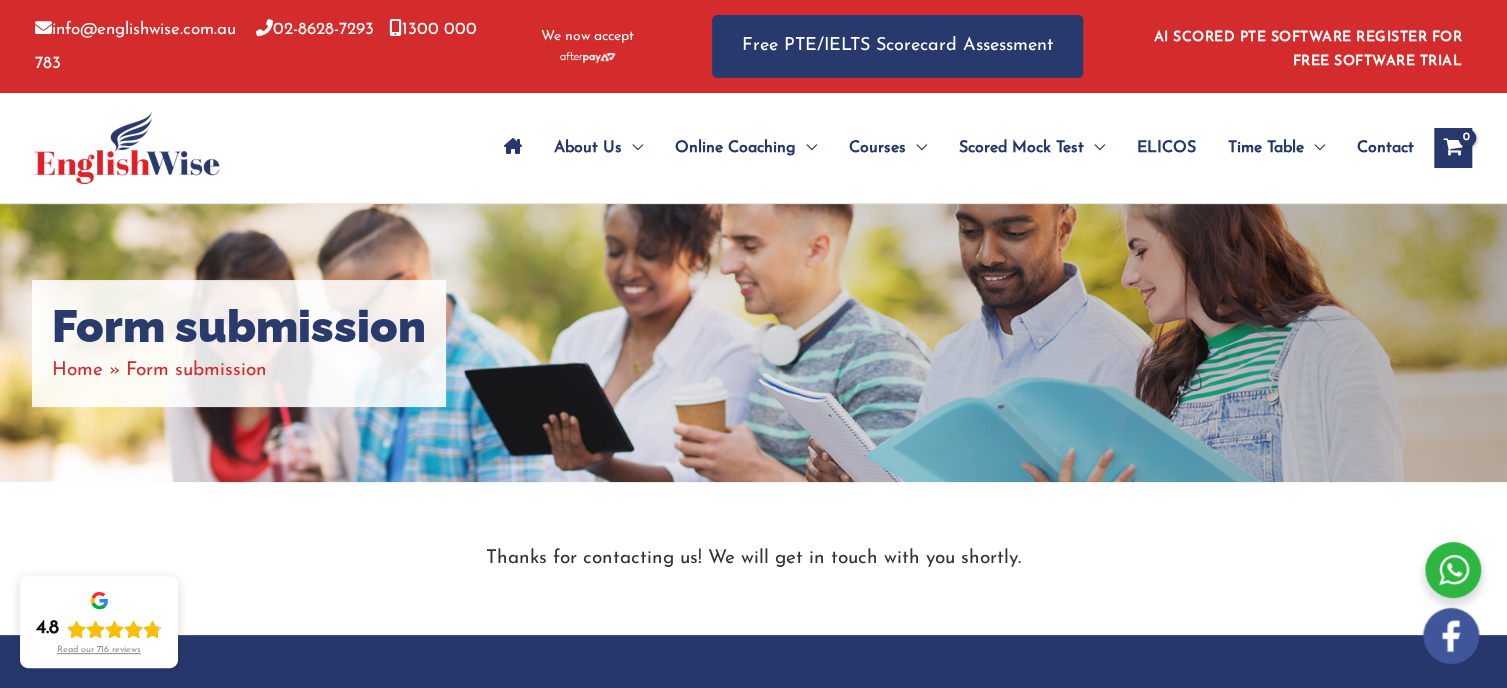 click on "ELICOS" at bounding box center [1166, 148] 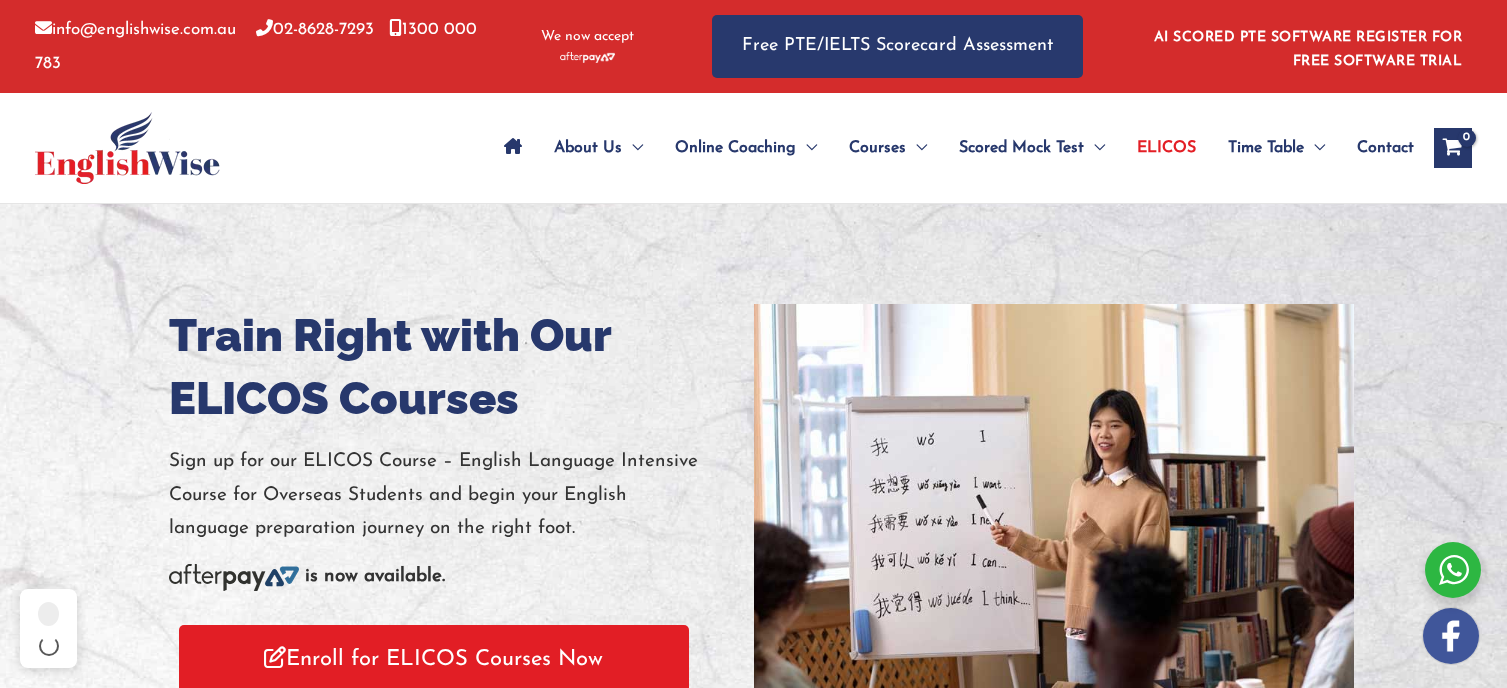 scroll, scrollTop: 0, scrollLeft: 0, axis: both 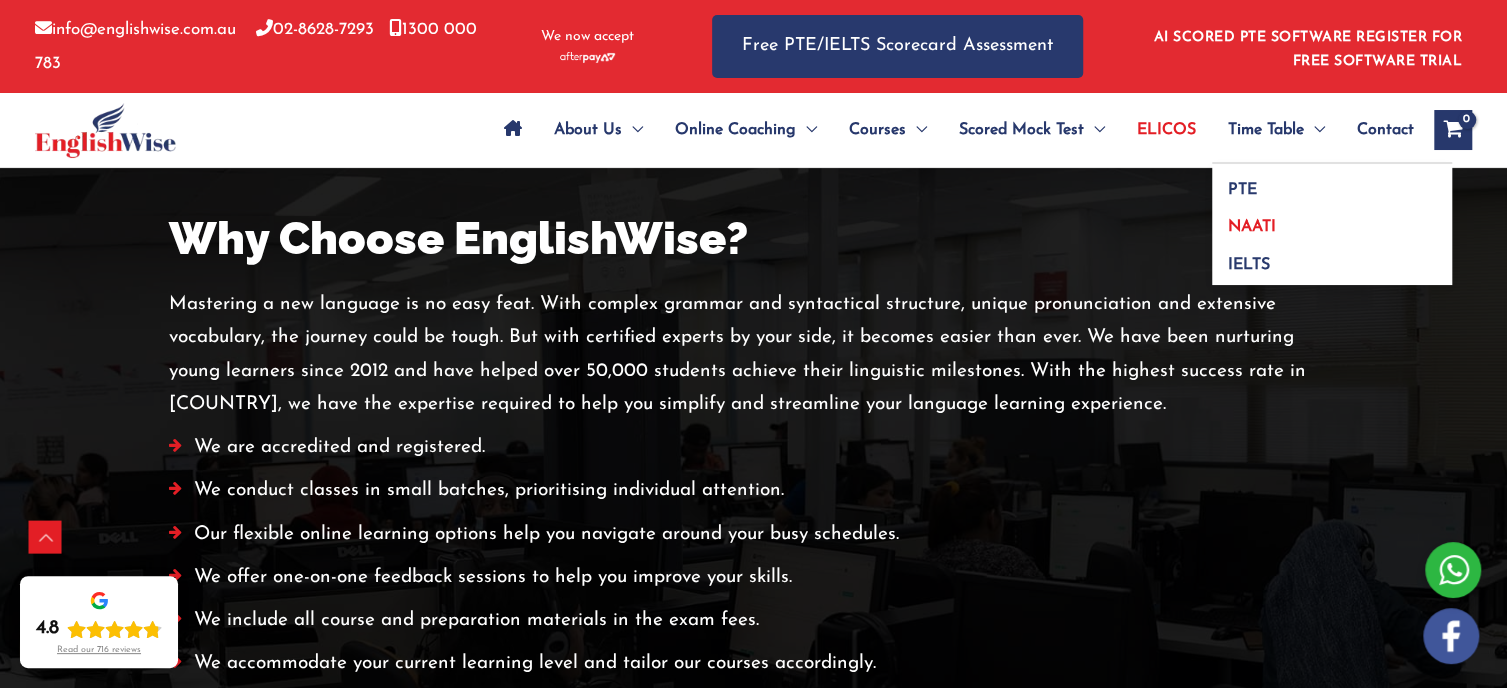 click on "NAATI" at bounding box center (1252, 227) 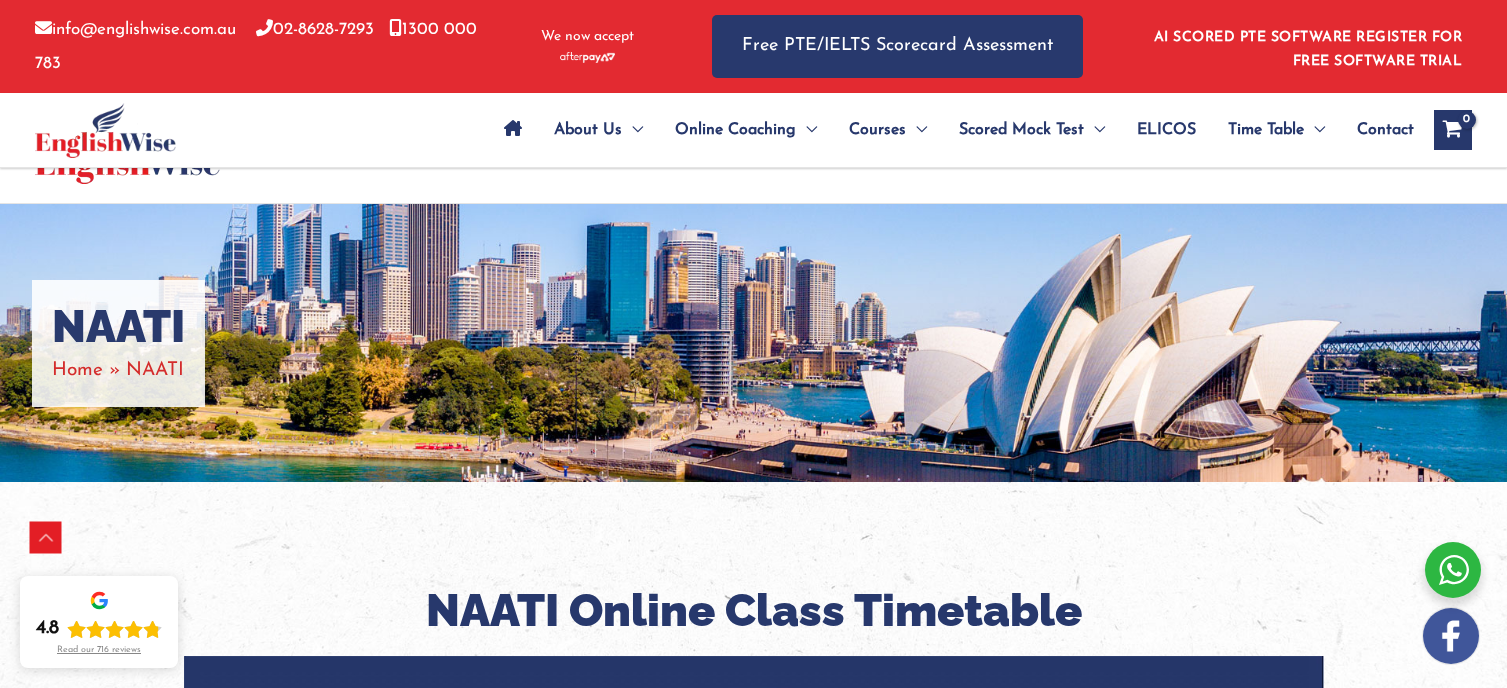 scroll, scrollTop: 833, scrollLeft: 0, axis: vertical 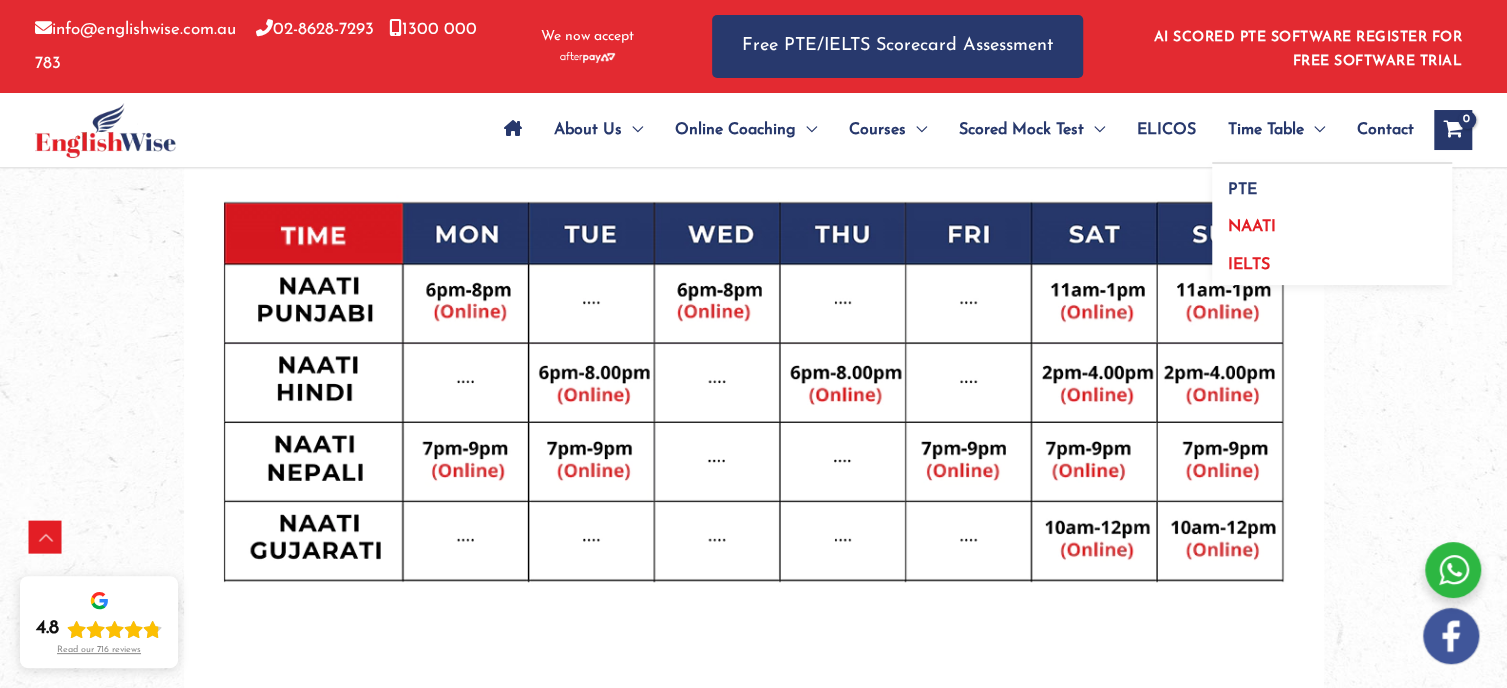 click on "IELTS" at bounding box center (1249, 265) 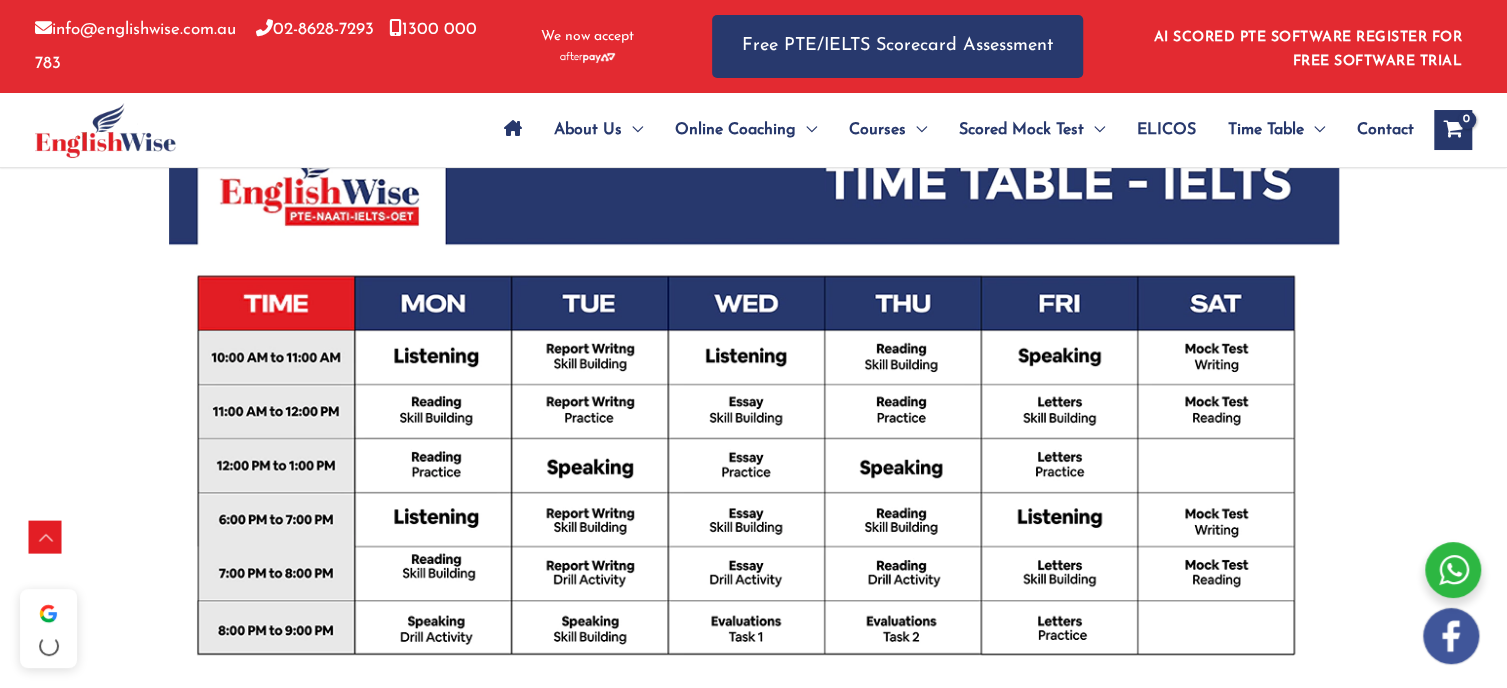 scroll, scrollTop: 936, scrollLeft: 0, axis: vertical 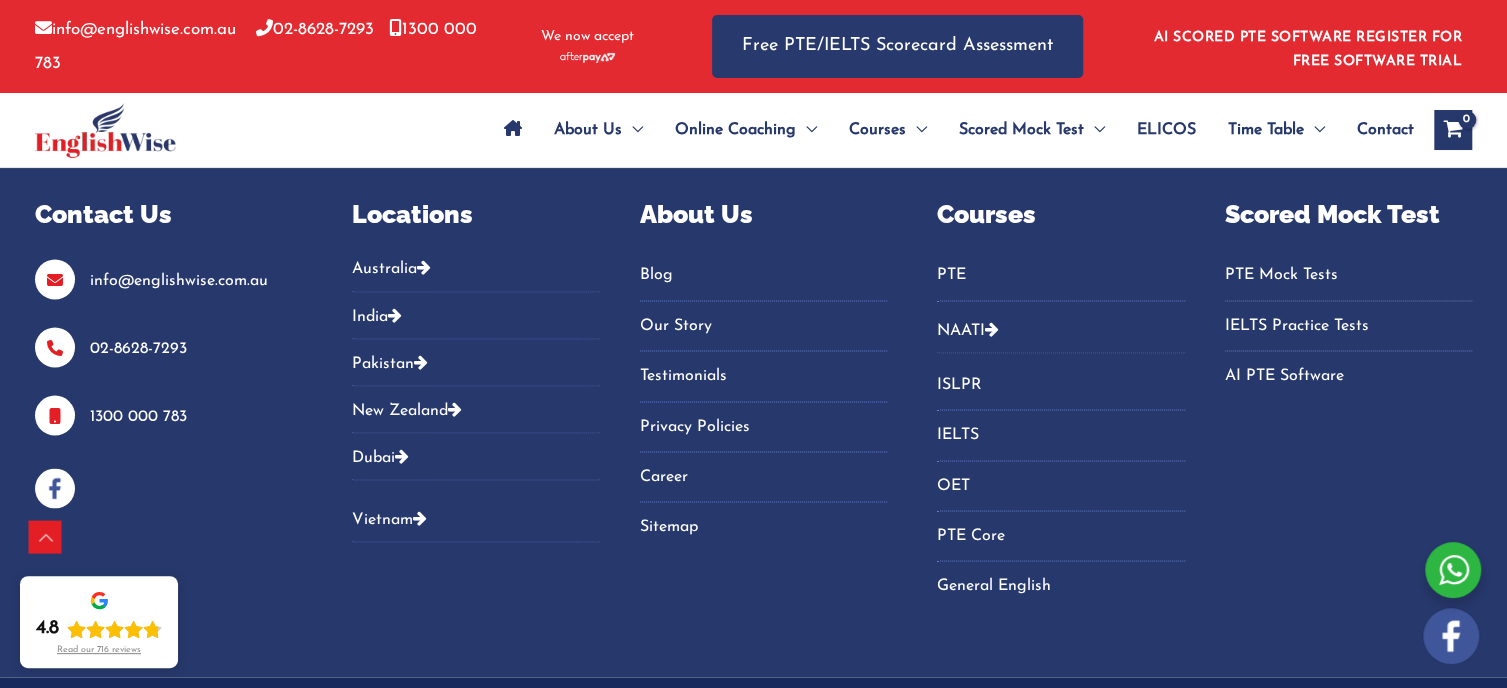 click on "Pakistan" at bounding box center [475, 362] 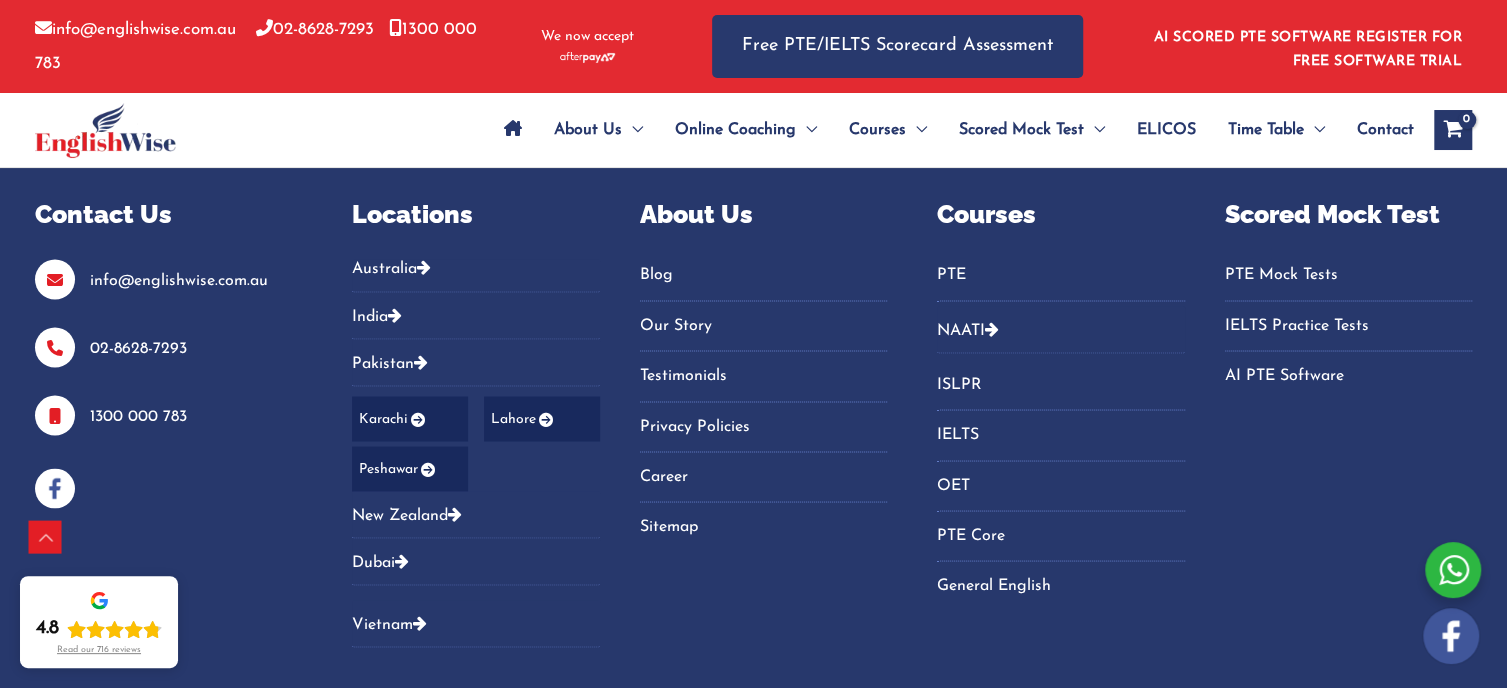 click on "India" at bounding box center (475, 315) 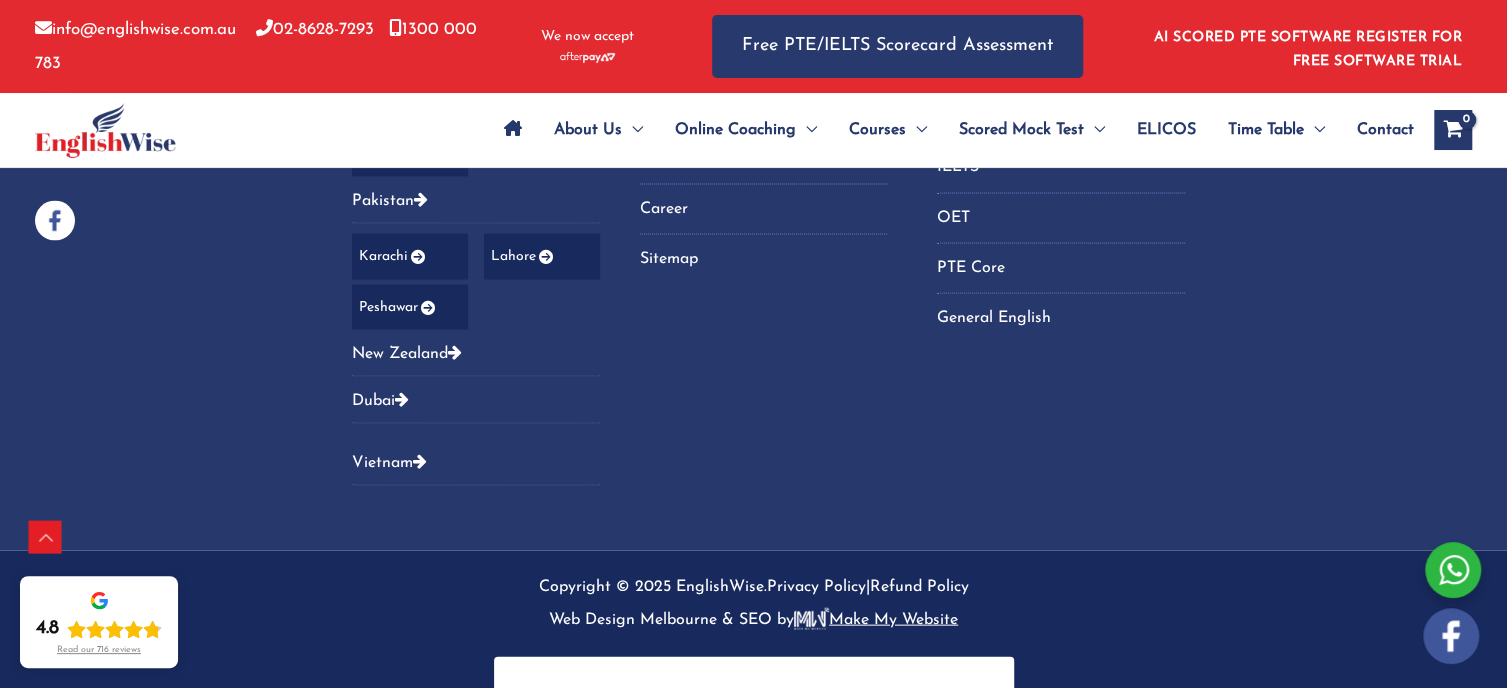 scroll, scrollTop: 2284, scrollLeft: 0, axis: vertical 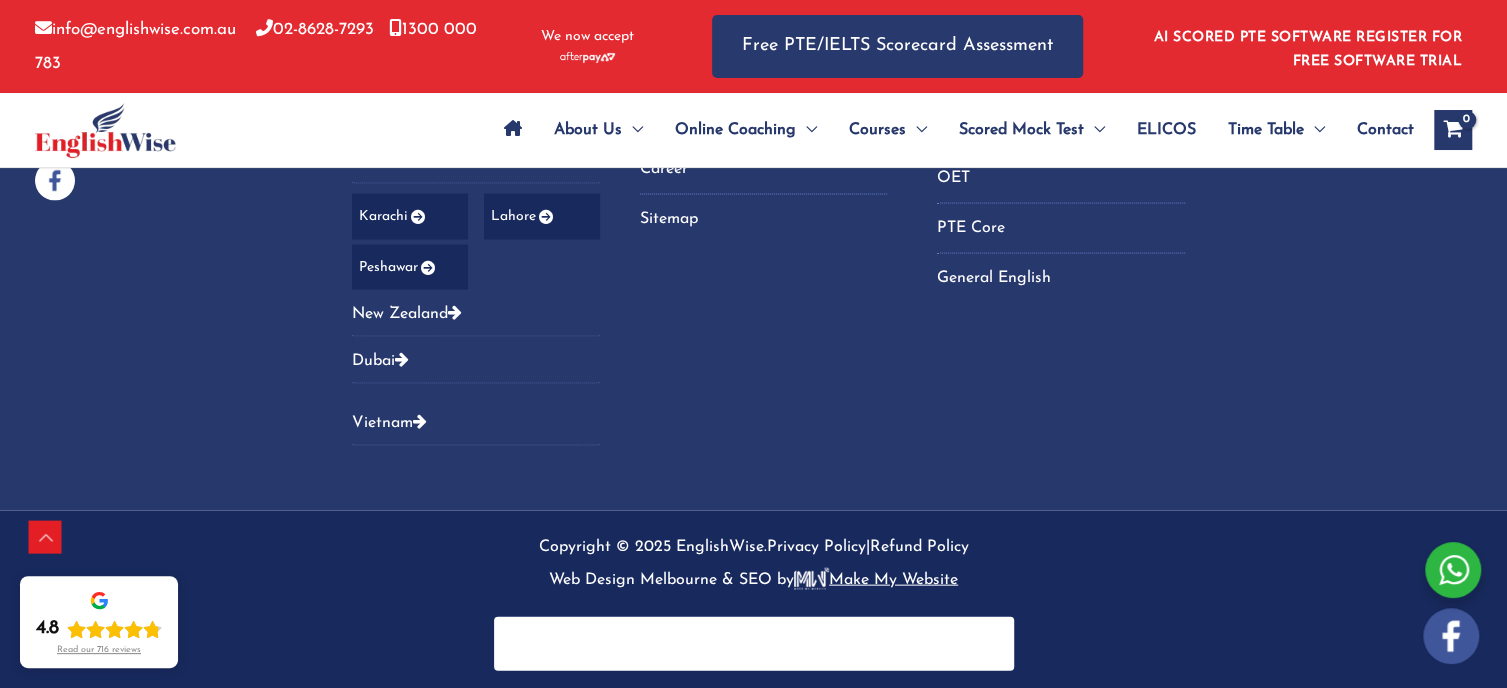 click on "New Zealand" at bounding box center [475, 313] 